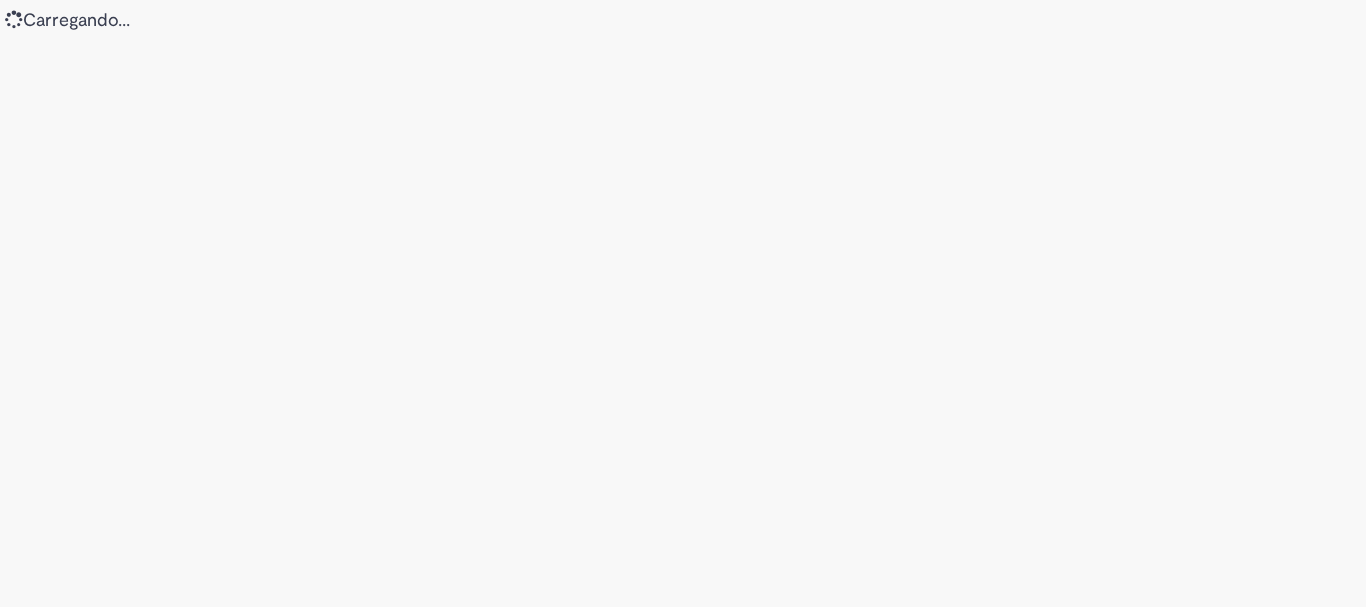 scroll, scrollTop: 0, scrollLeft: 0, axis: both 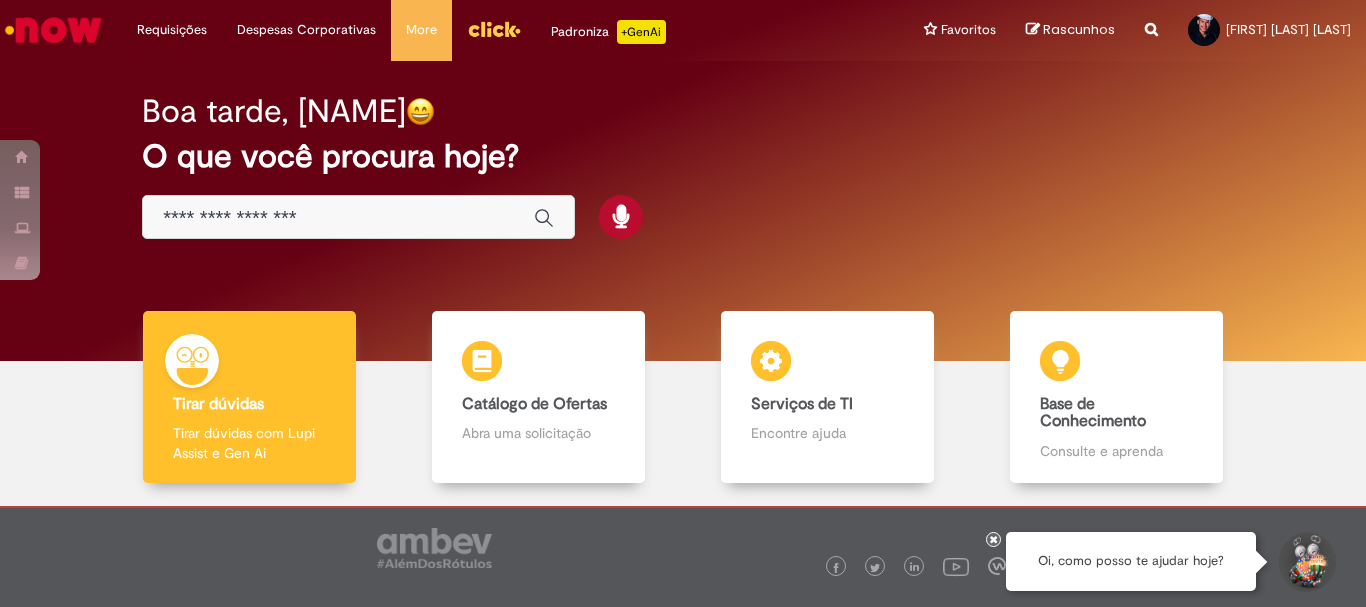 click at bounding box center (338, 218) 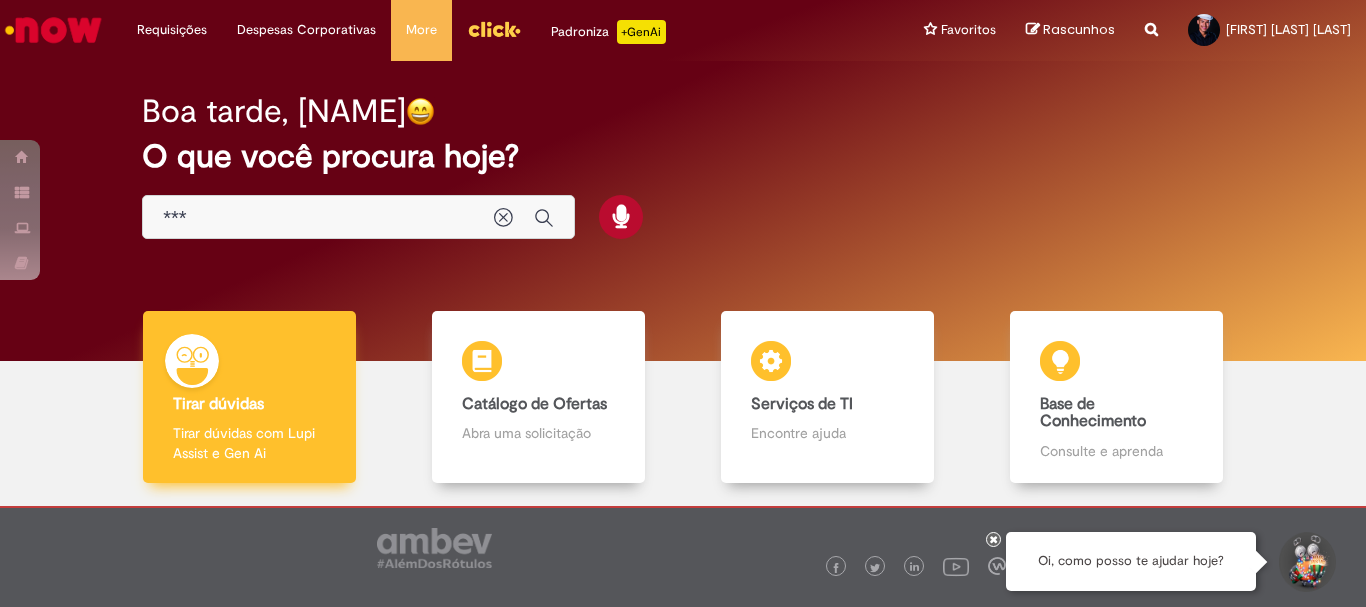 type on "***" 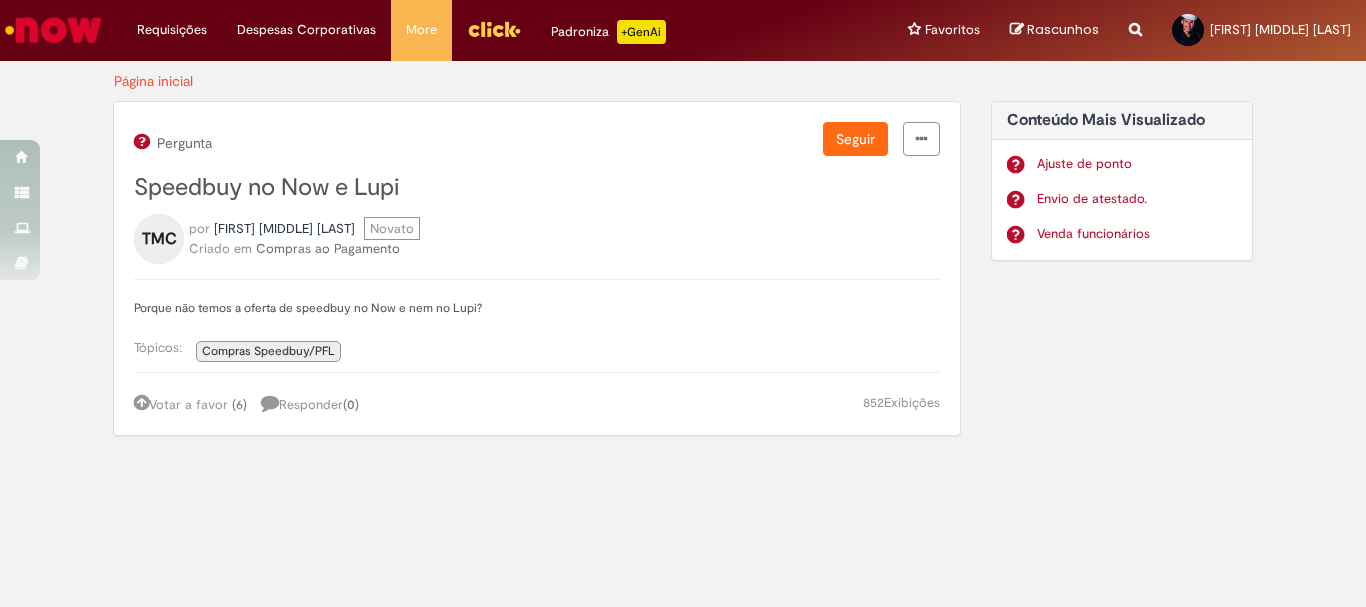 scroll, scrollTop: 0, scrollLeft: 0, axis: both 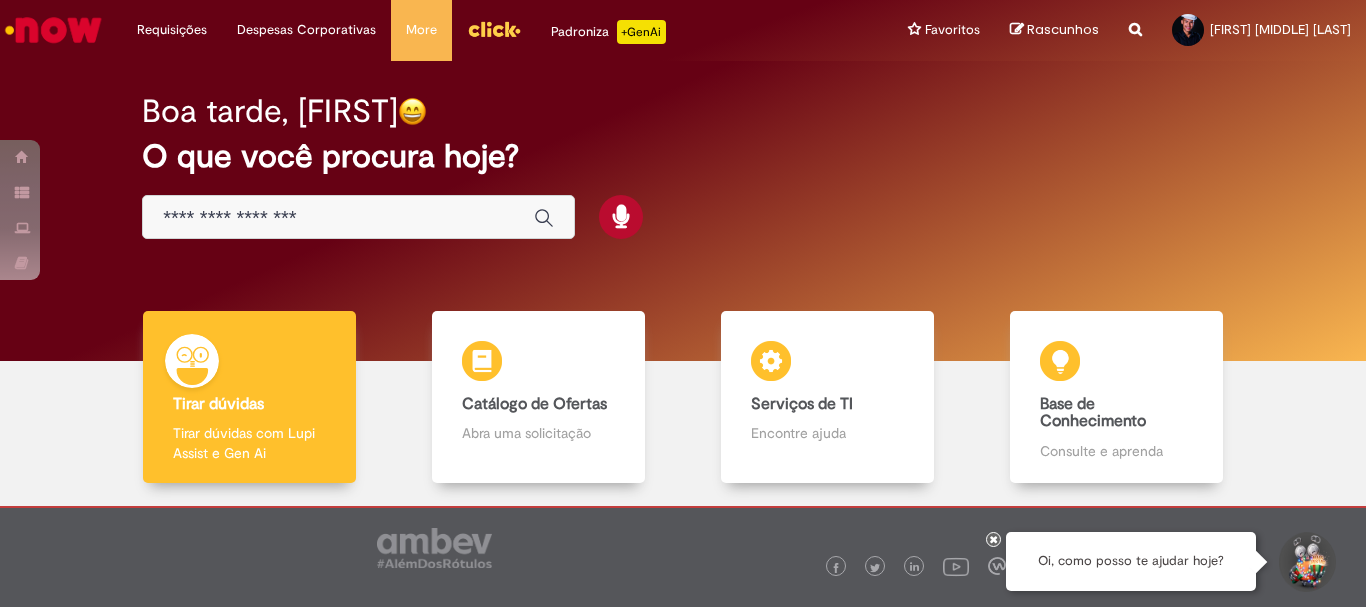click at bounding box center (338, 218) 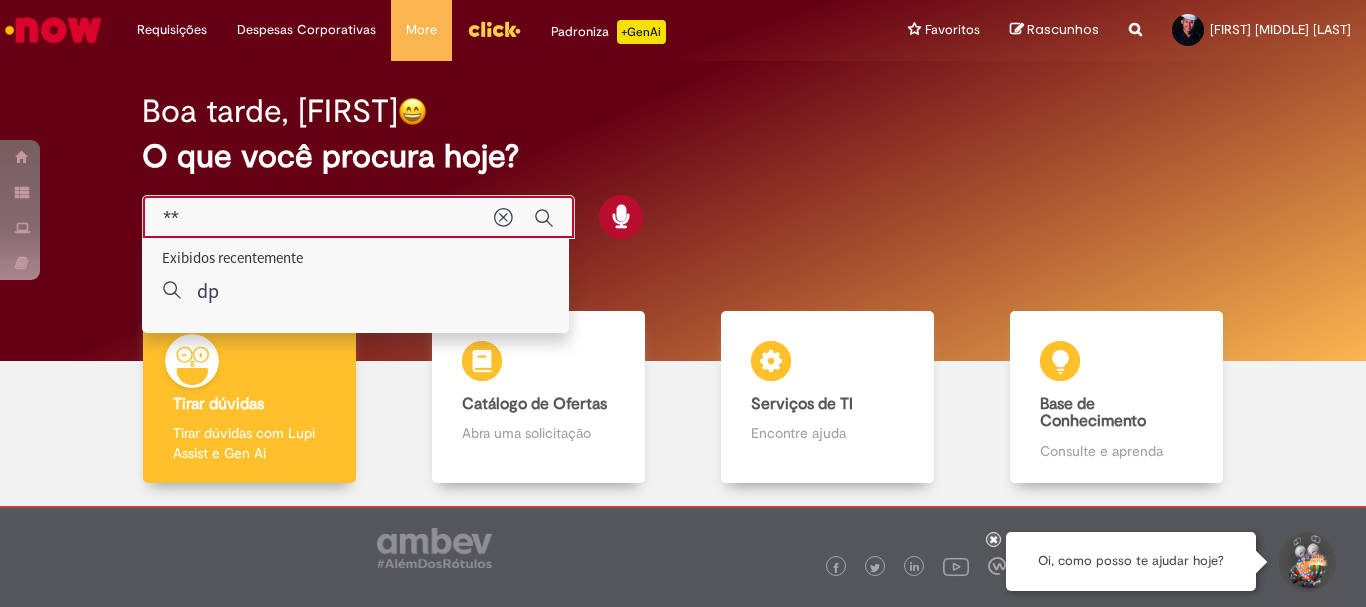 type on "*" 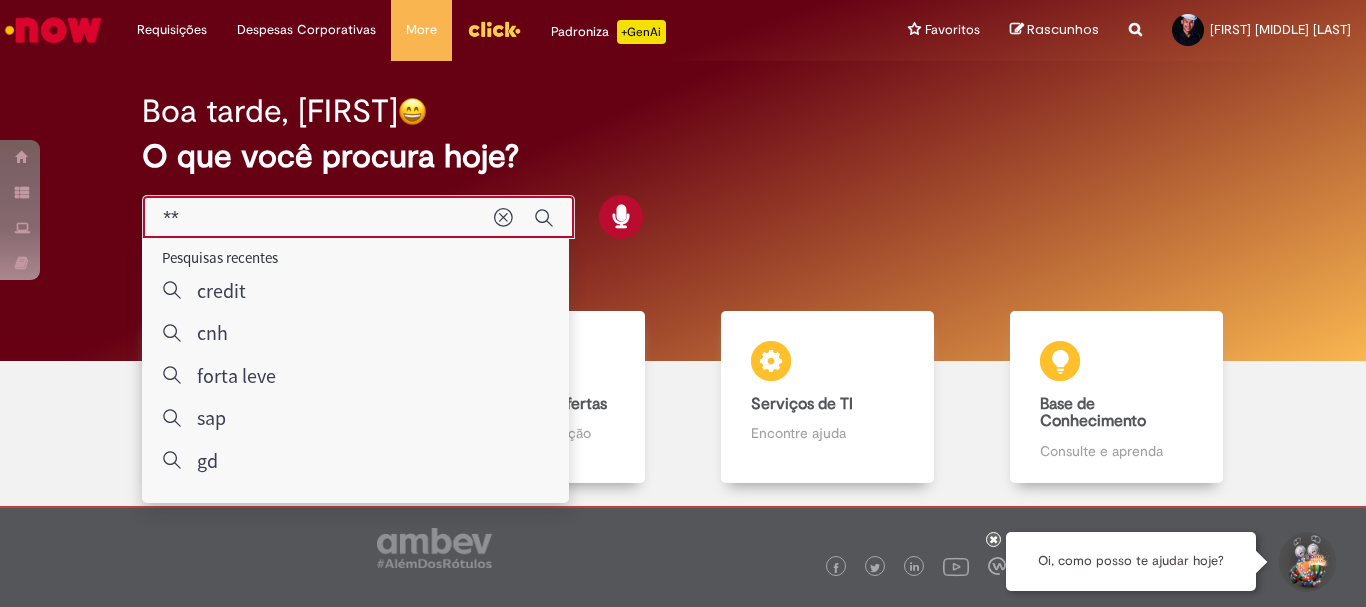 type on "***" 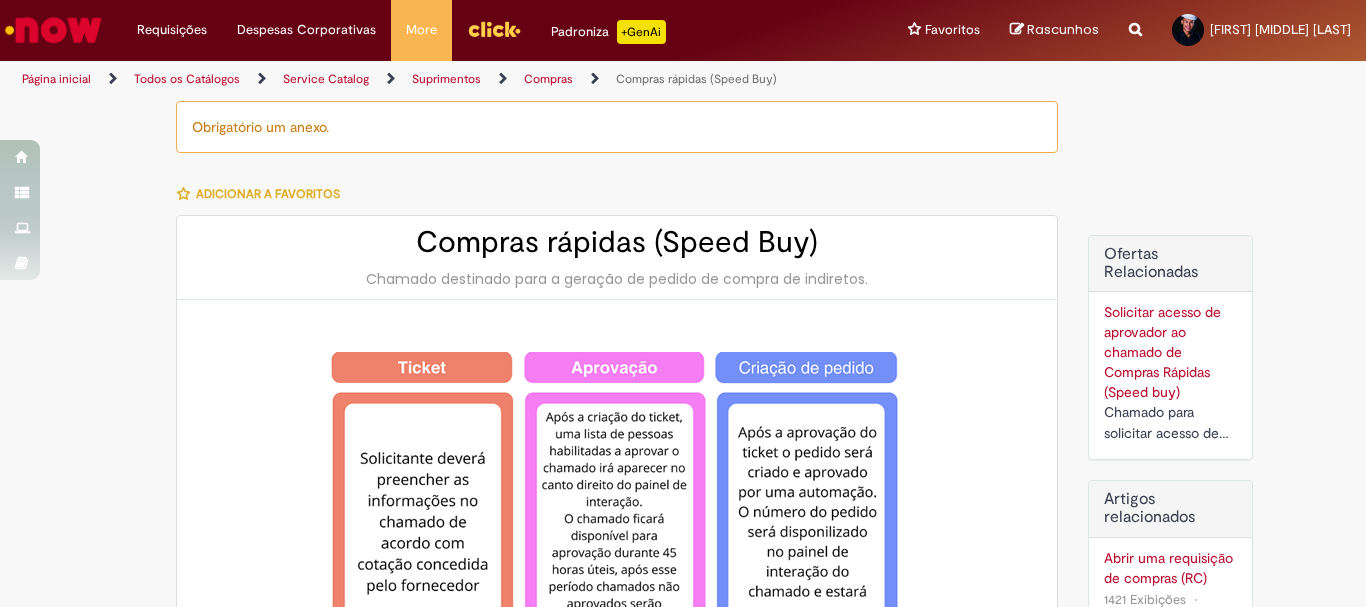 type on "********" 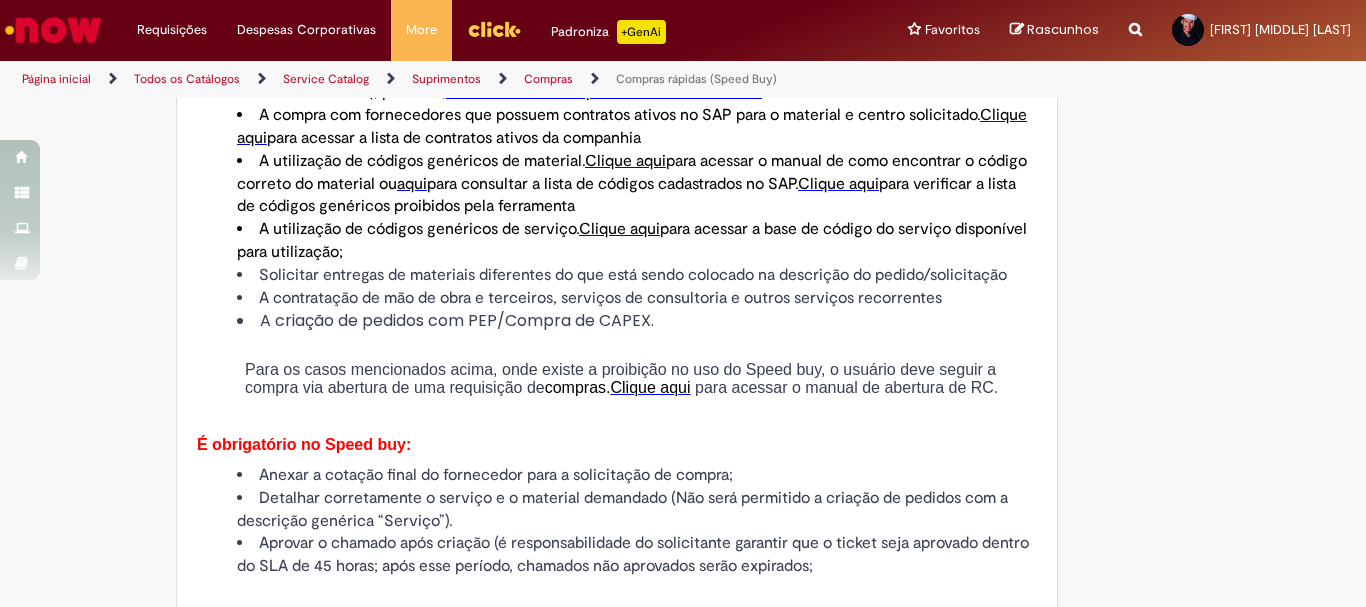 scroll, scrollTop: 1300, scrollLeft: 0, axis: vertical 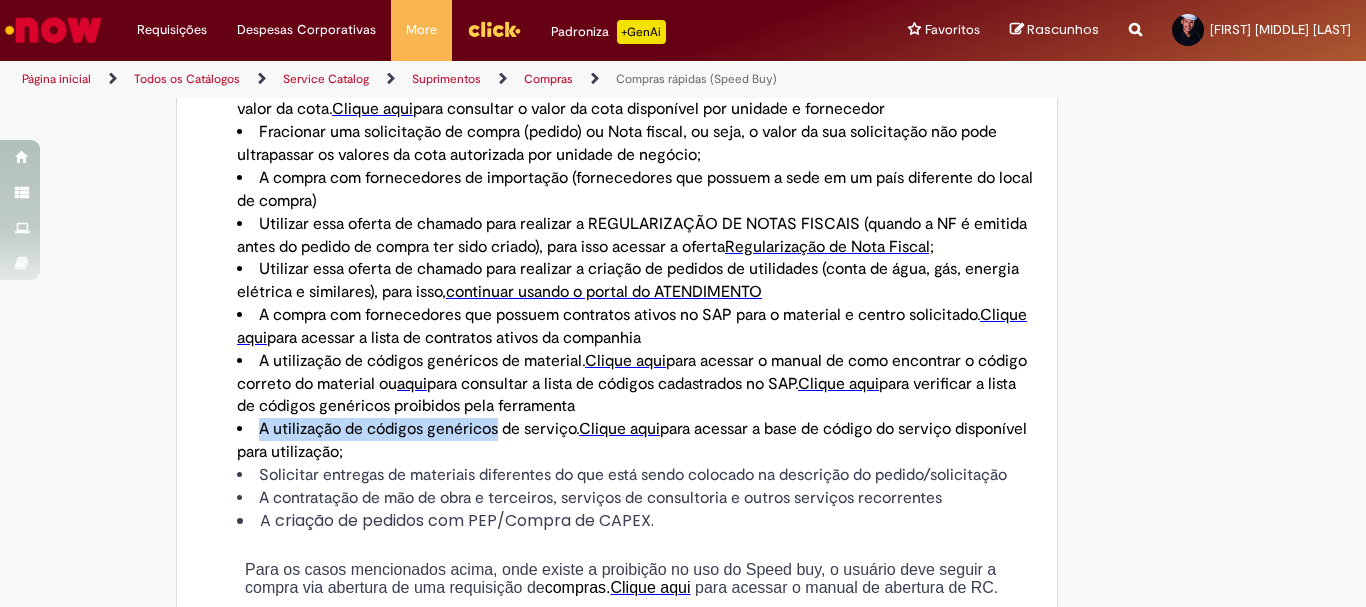 drag, startPoint x: 245, startPoint y: 436, endPoint x: 495, endPoint y: 421, distance: 250.4496 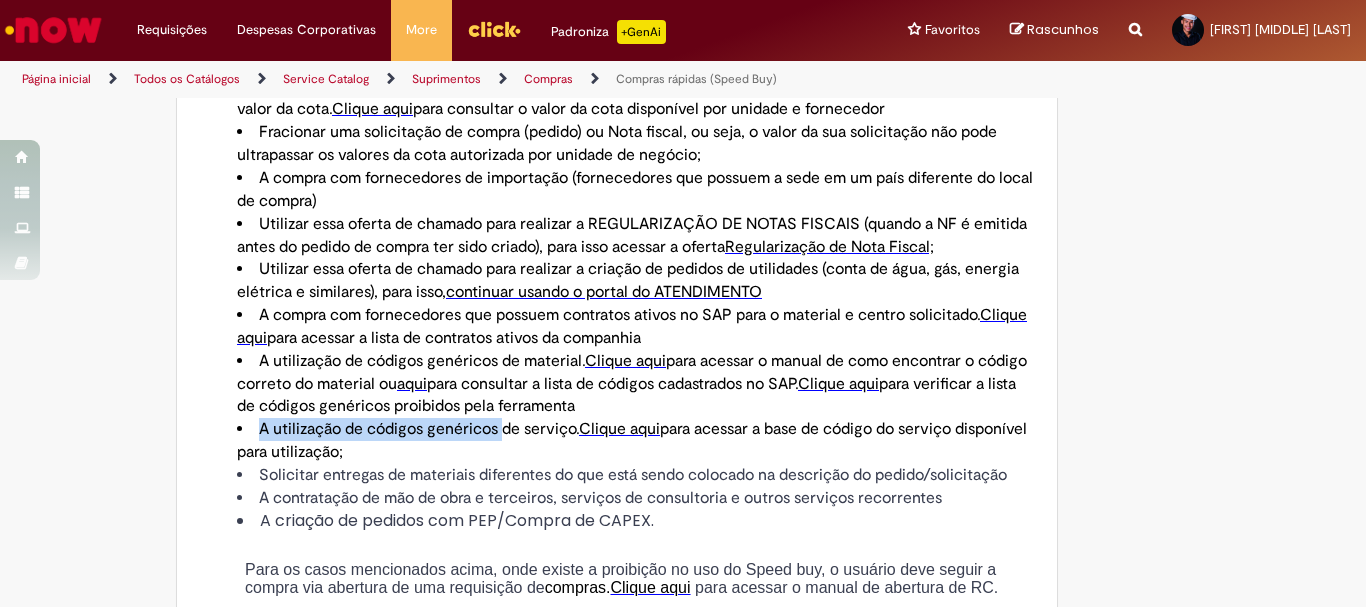 click on "Clique aqui" at bounding box center [619, 429] 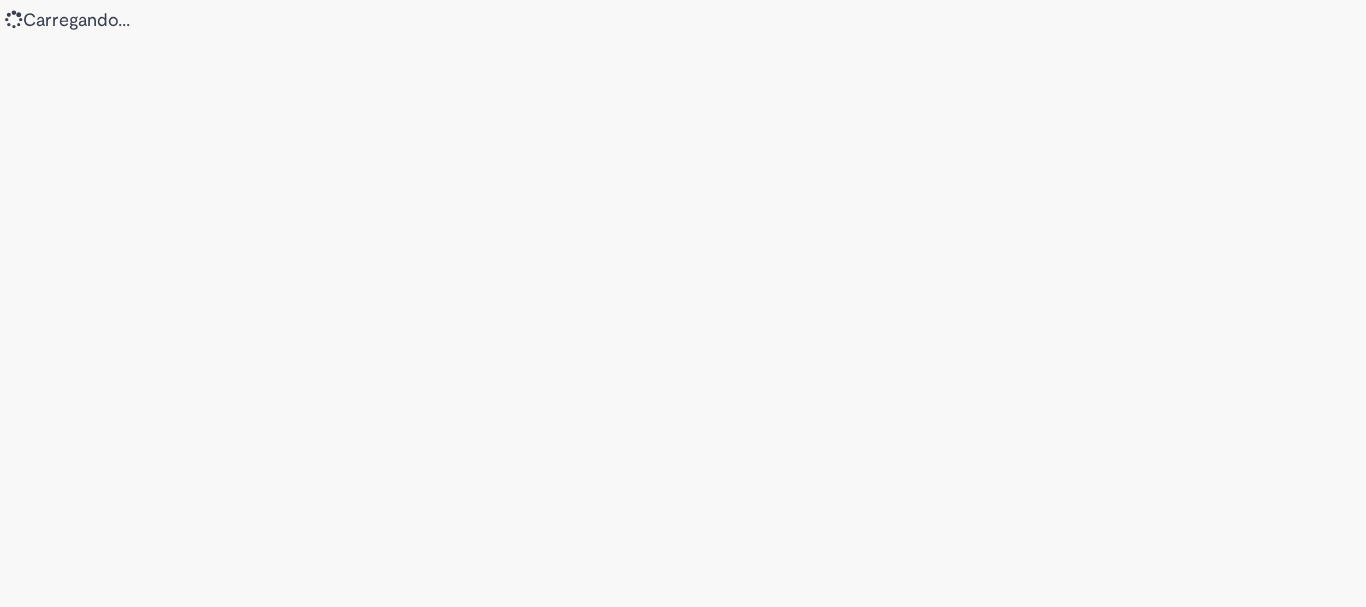 scroll, scrollTop: 0, scrollLeft: 0, axis: both 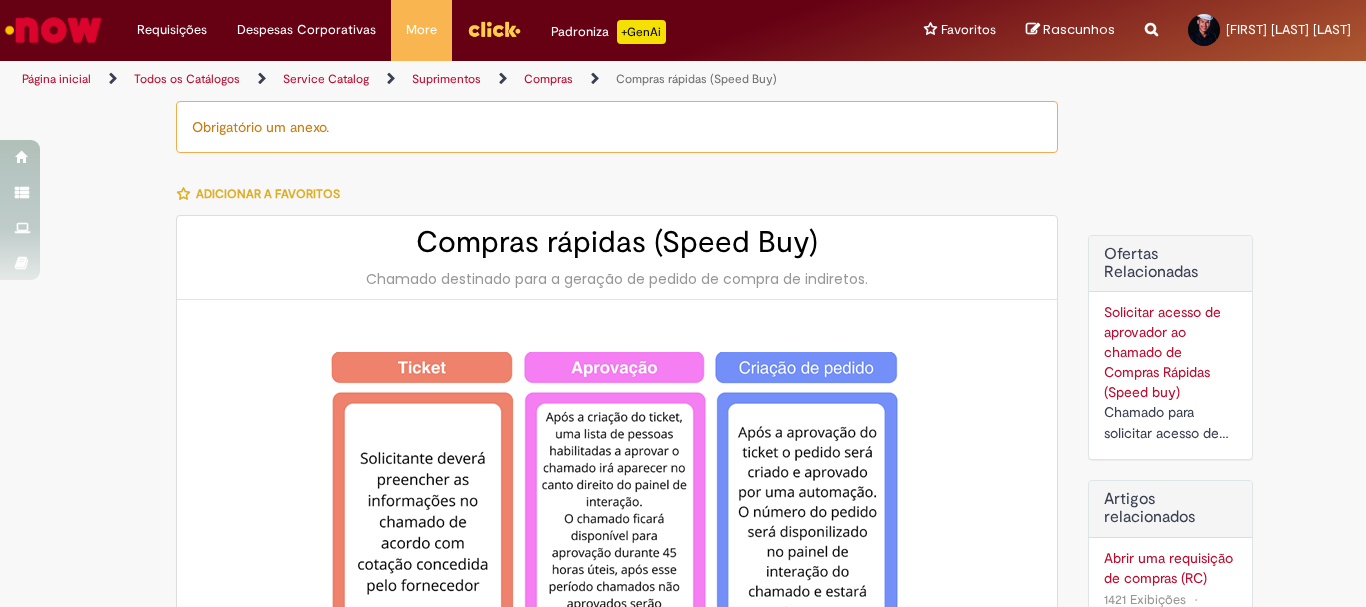 type on "********" 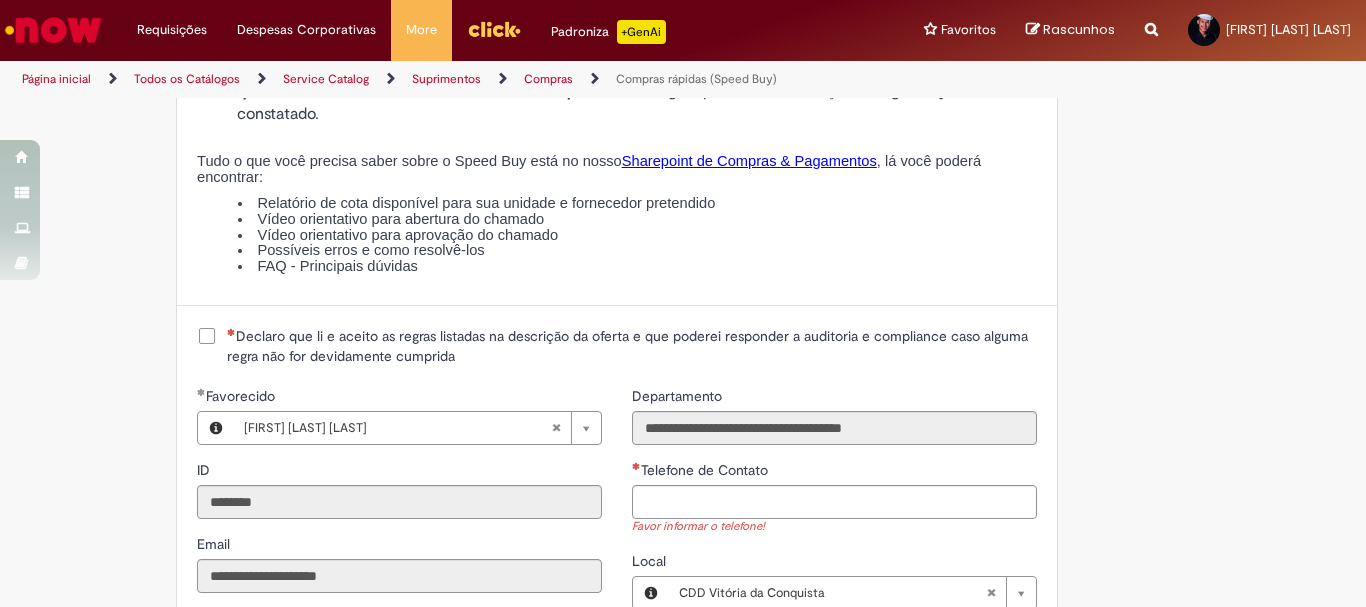 scroll, scrollTop: 2500, scrollLeft: 0, axis: vertical 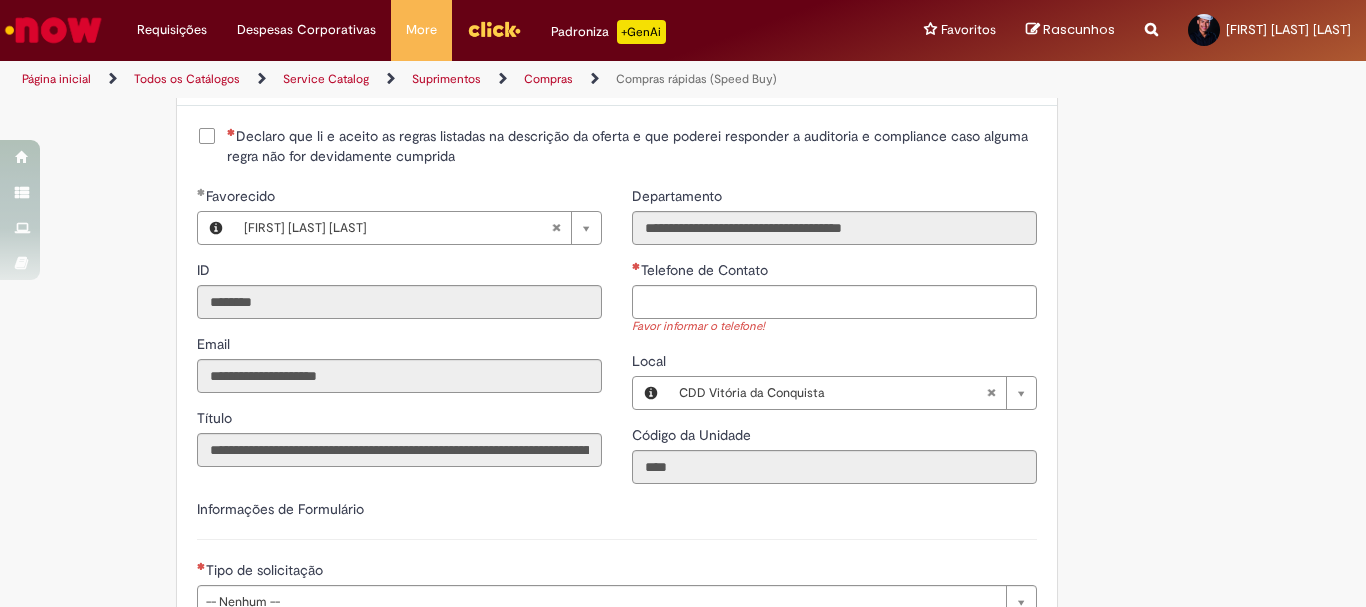 click on "Declaro que li e aceito as regras listadas na descrição da oferta e que poderei responder a auditoria e compliance caso alguma regra não for devidamente cumprida" at bounding box center [632, 146] 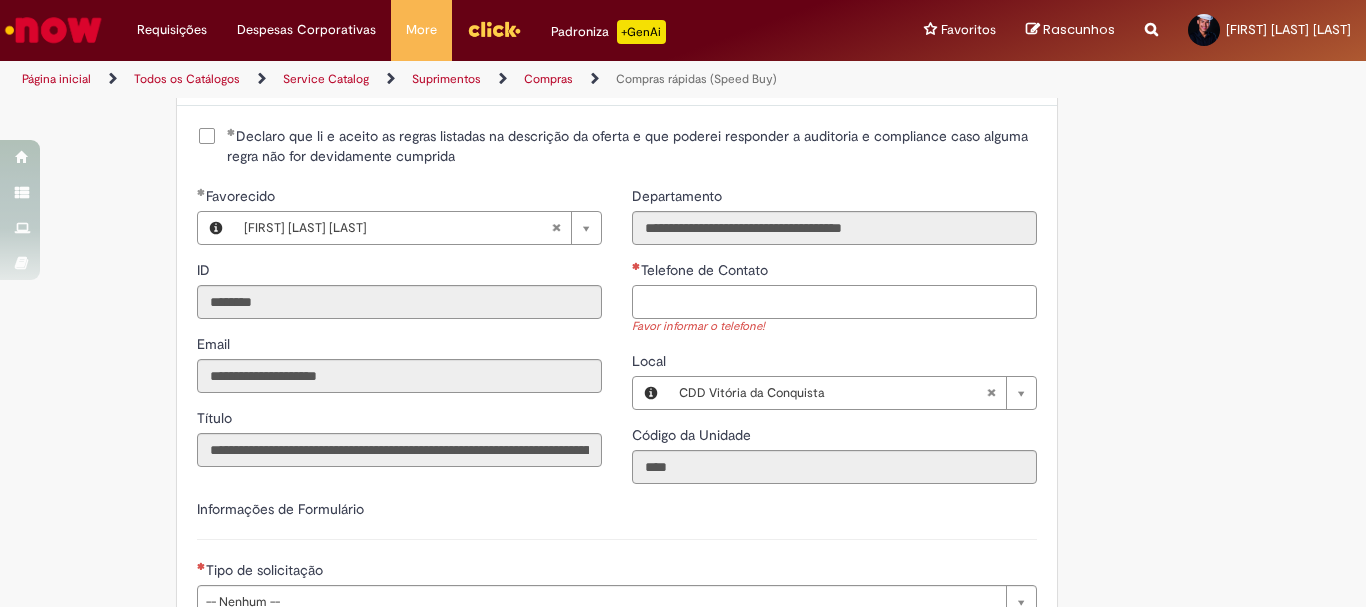 click on "Telefone de Contato" at bounding box center [834, 302] 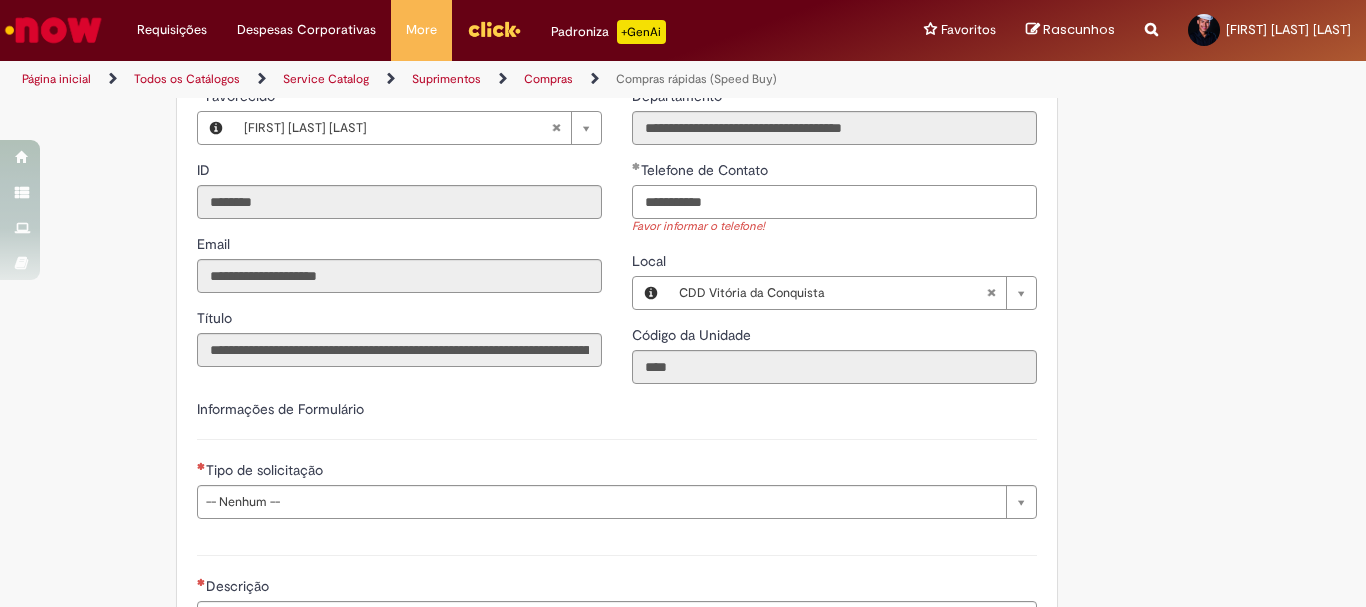 scroll, scrollTop: 2800, scrollLeft: 0, axis: vertical 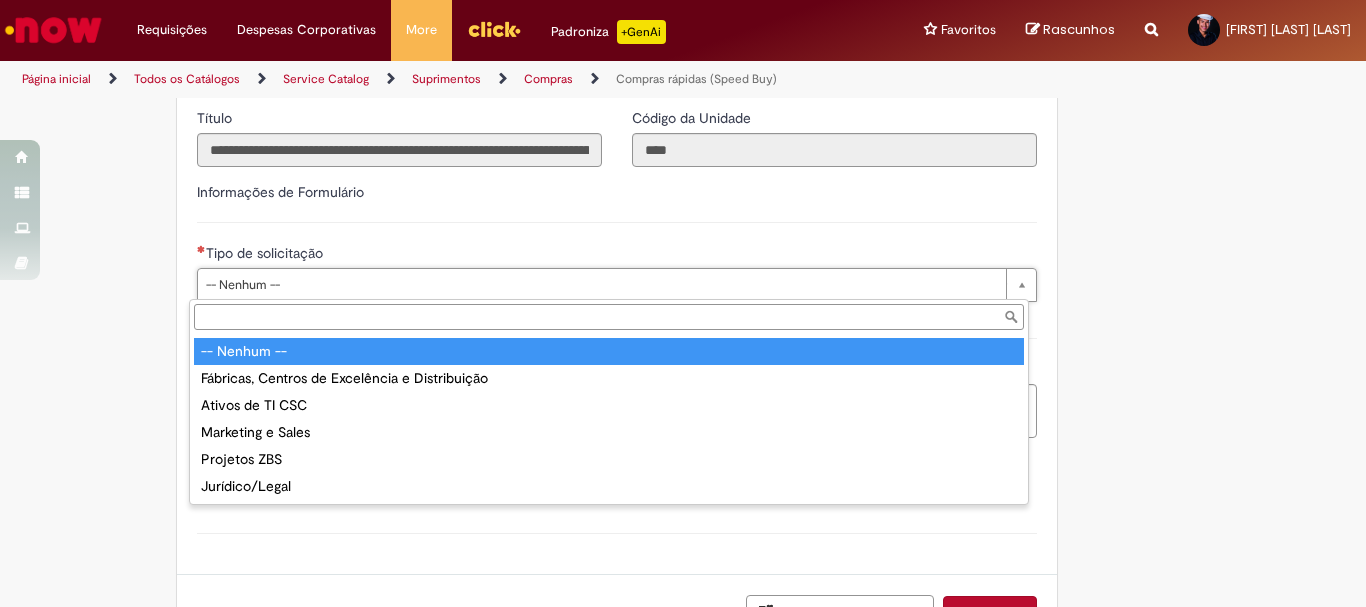 type on "**********" 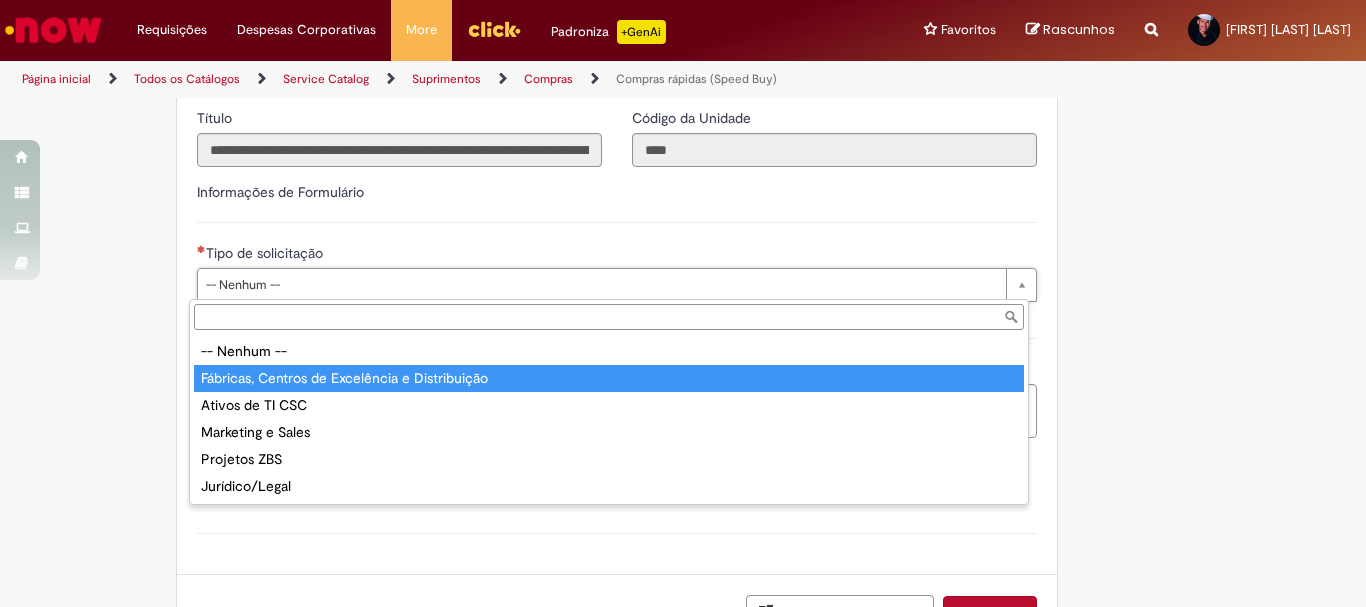 type on "**********" 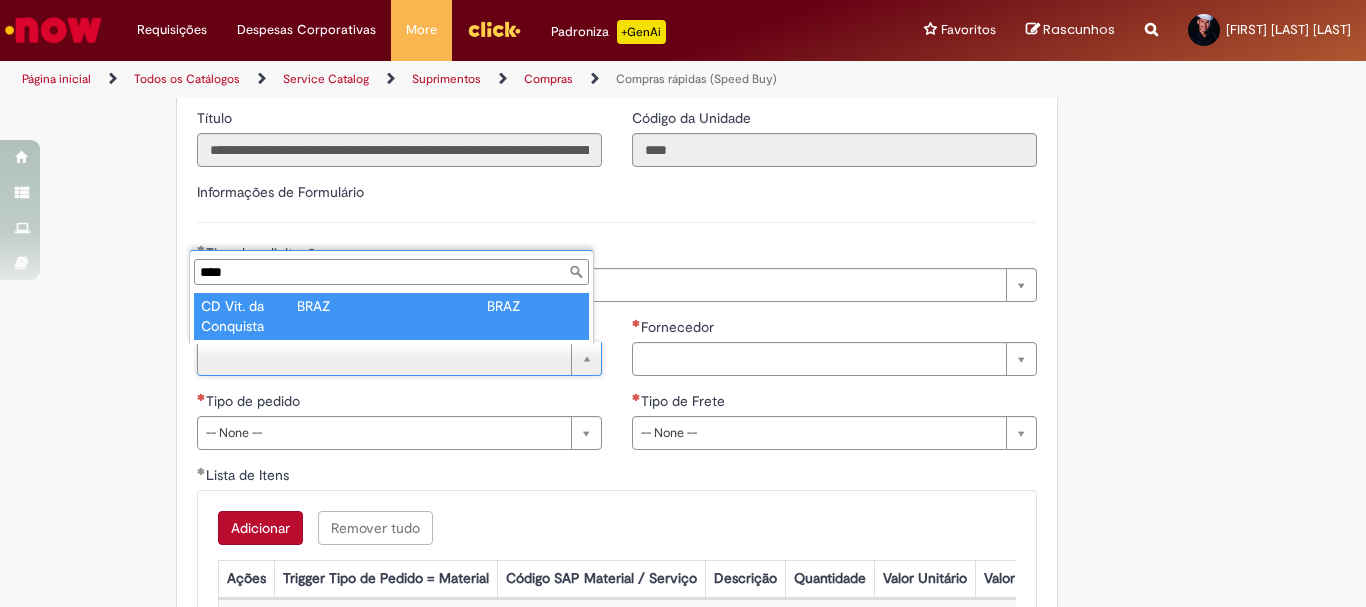 type on "****" 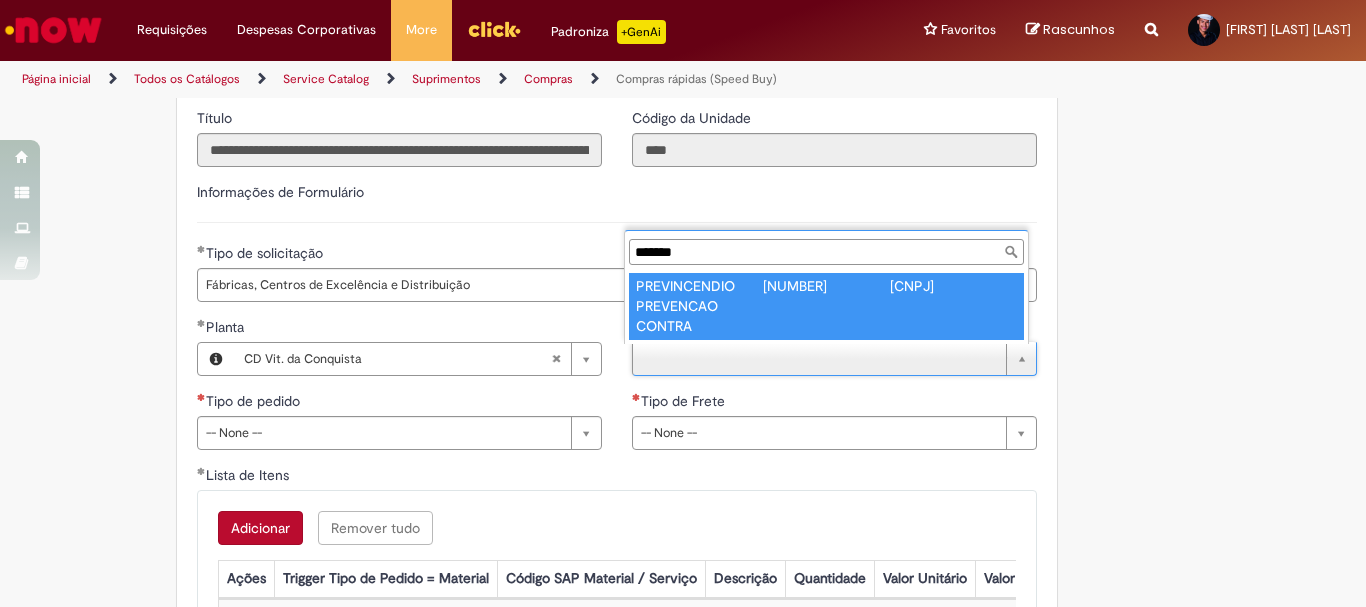 type on "*******" 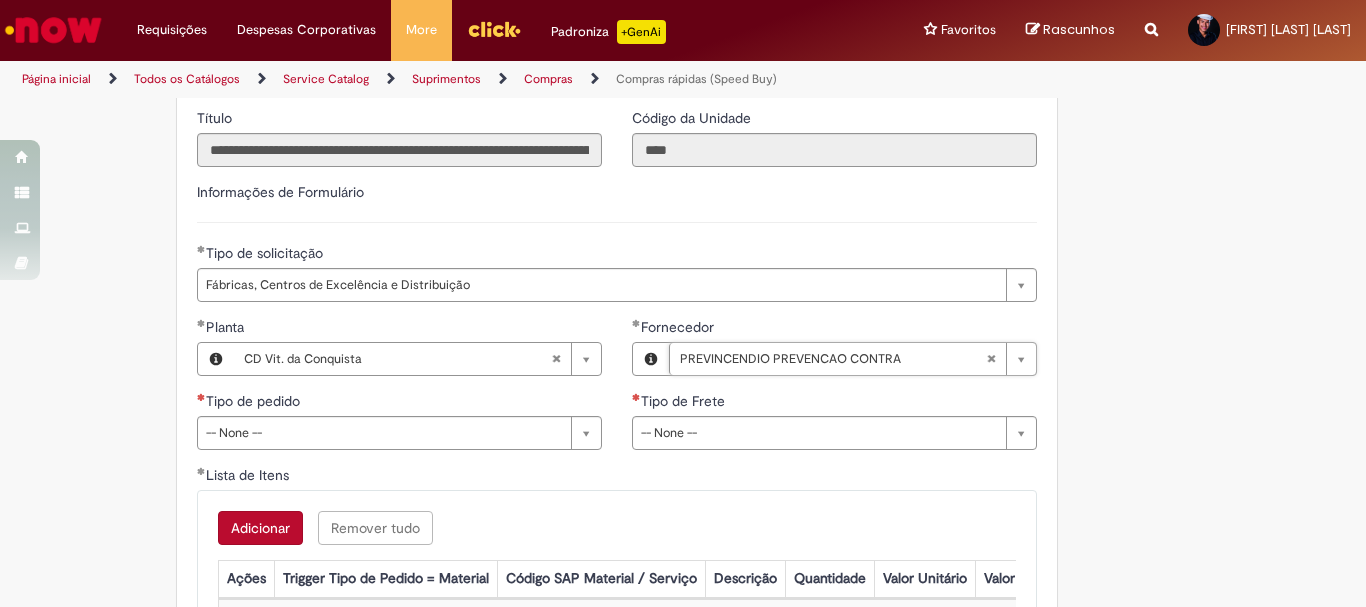 scroll, scrollTop: 3000, scrollLeft: 0, axis: vertical 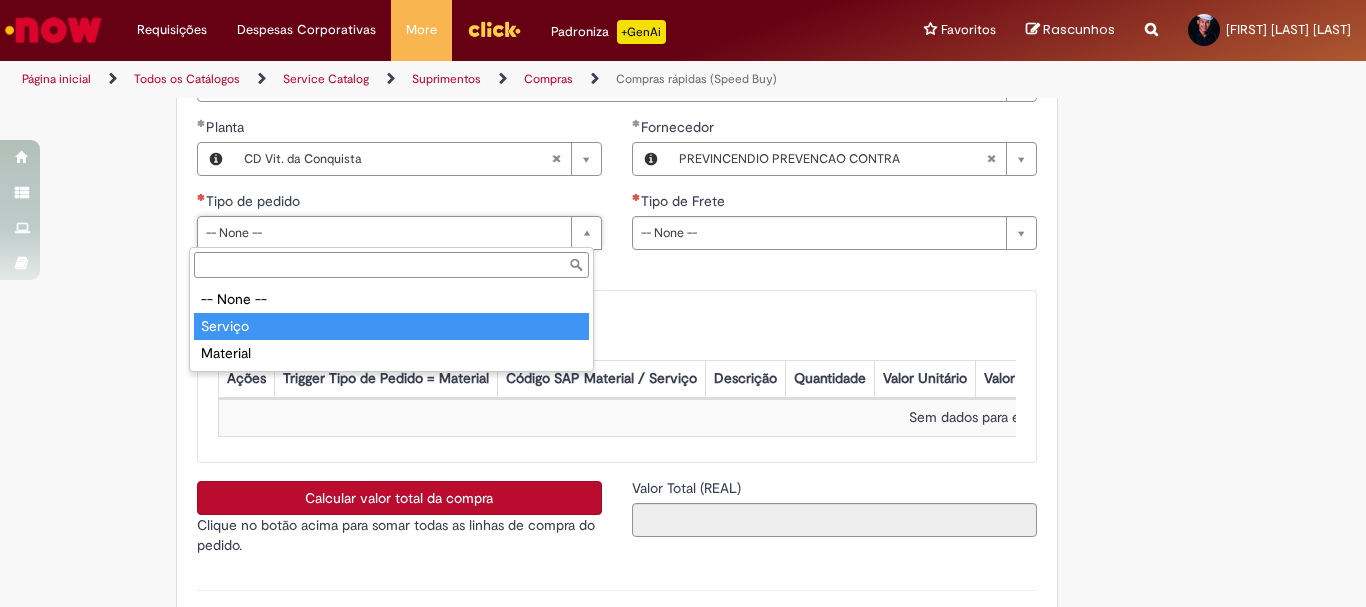type on "*******" 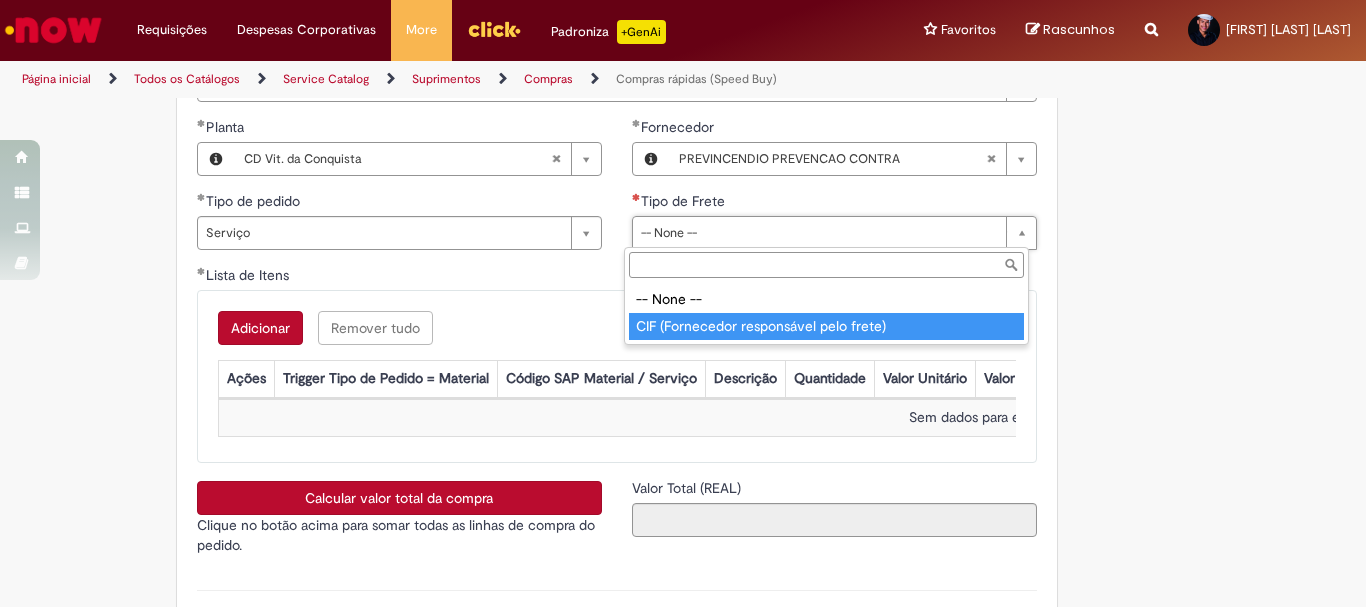 type on "**********" 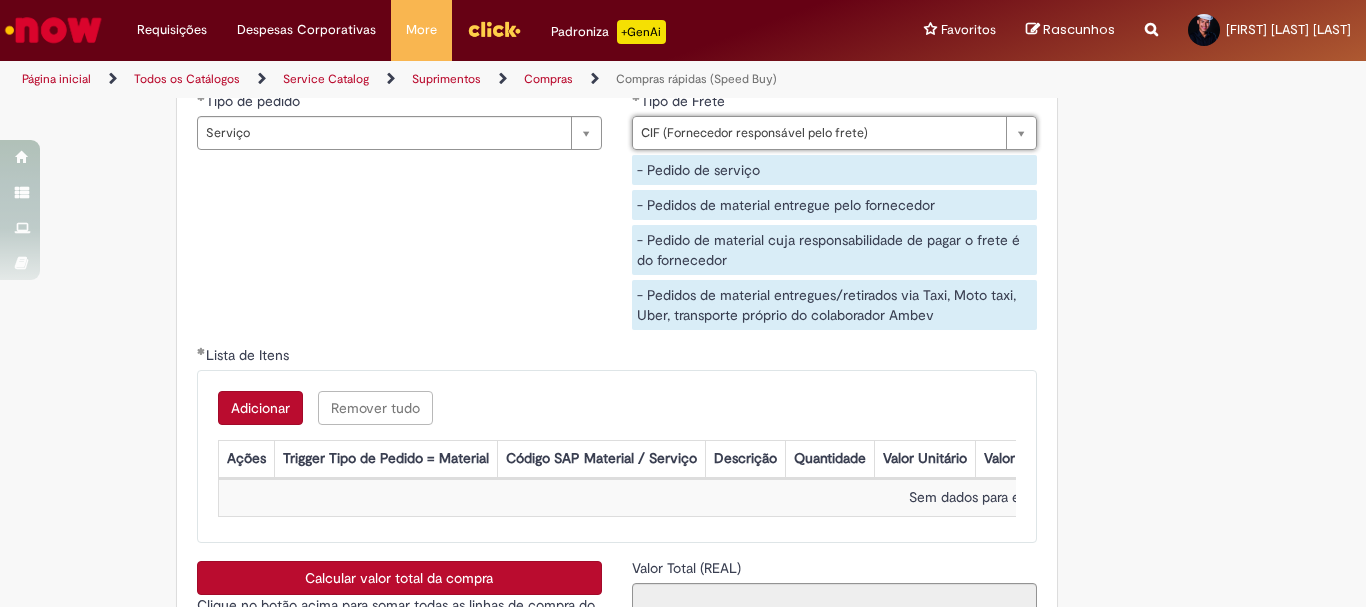scroll, scrollTop: 3200, scrollLeft: 0, axis: vertical 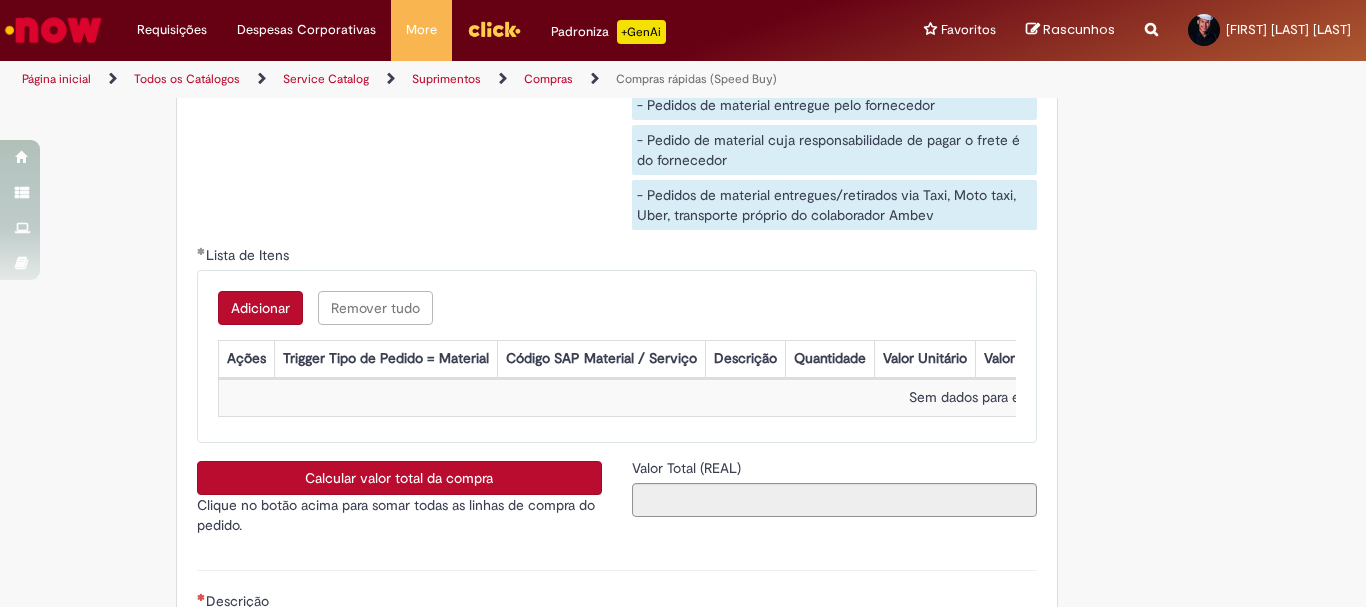 click on "Adicionar" at bounding box center [260, 308] 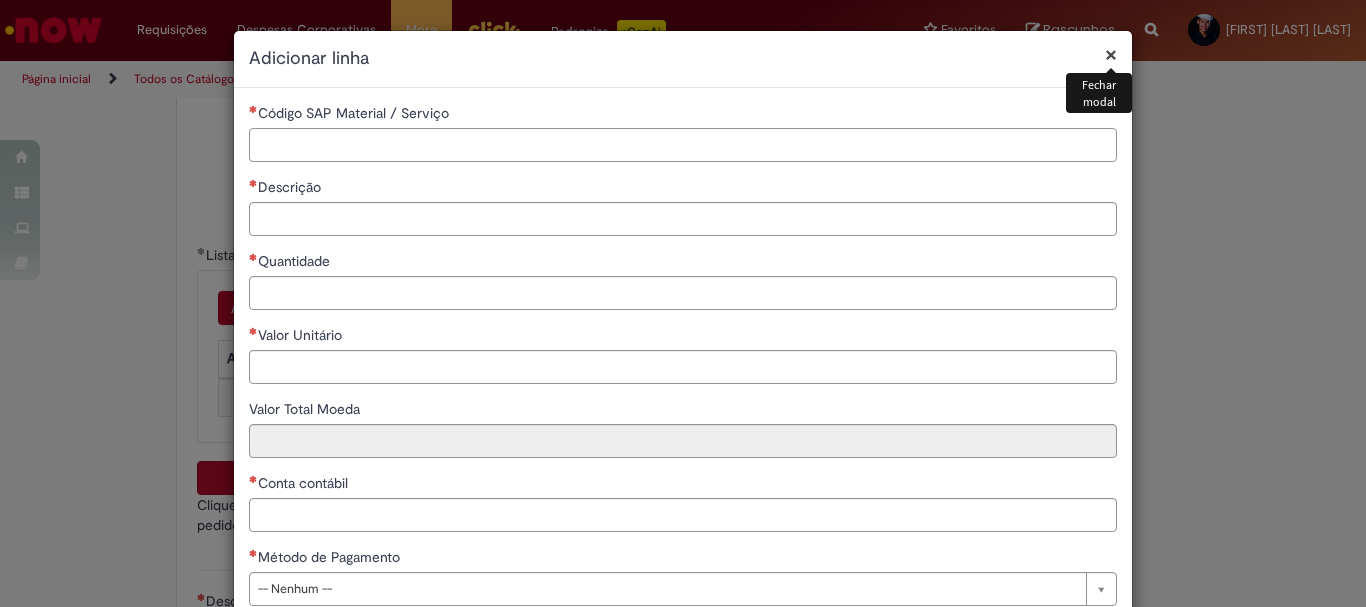 click on "Código SAP Material / Serviço" at bounding box center (683, 145) 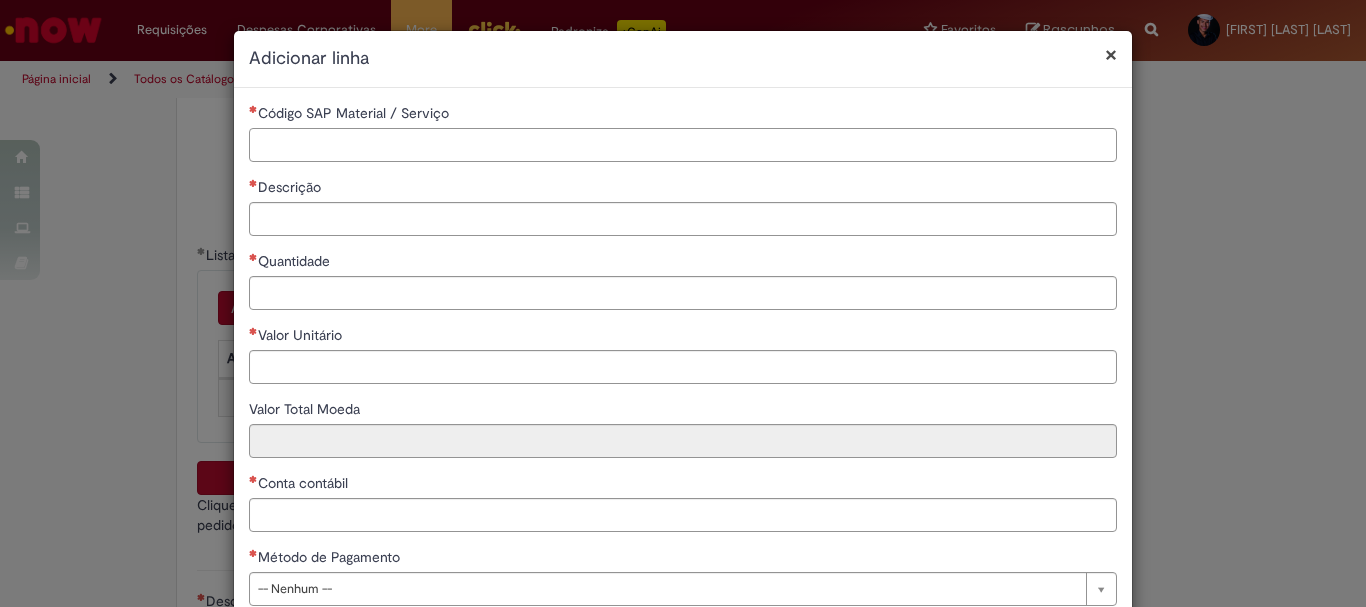 paste on "********" 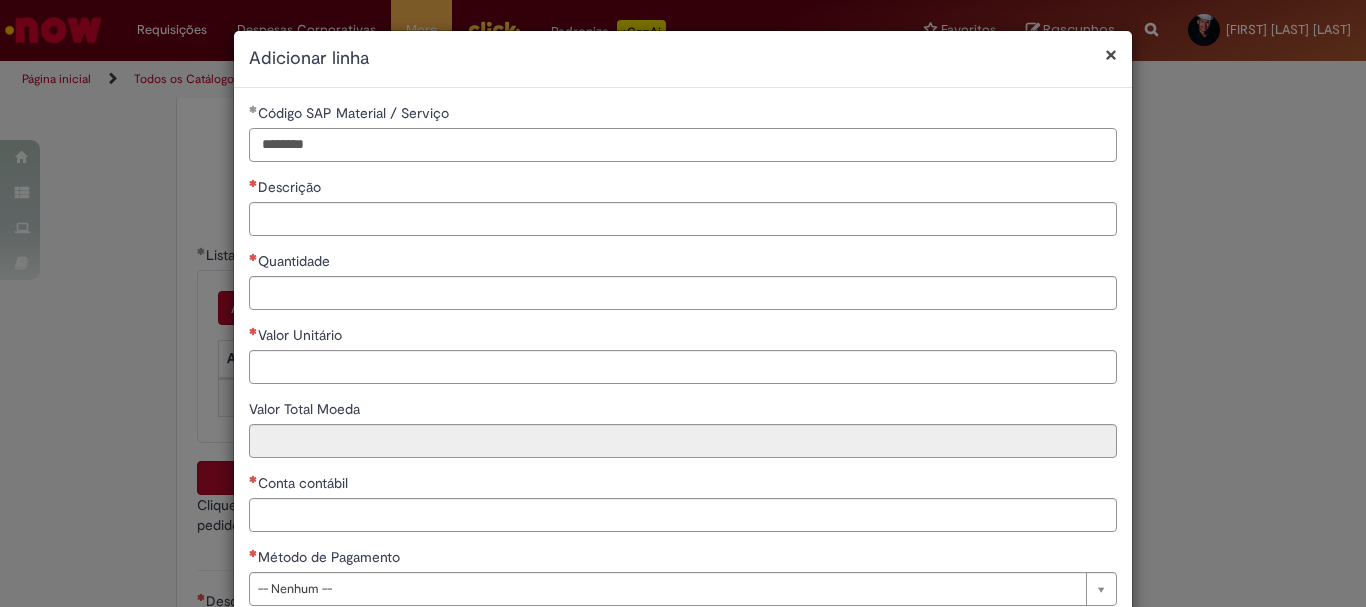 type on "********" 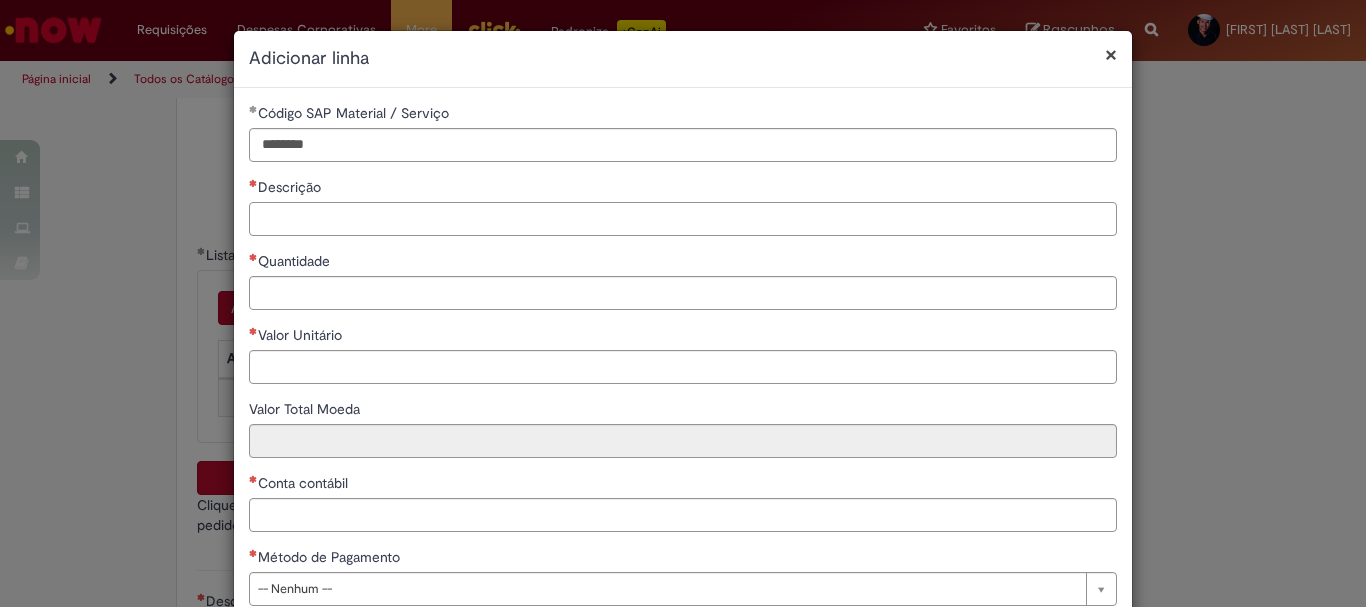 click on "Descrição" at bounding box center (683, 219) 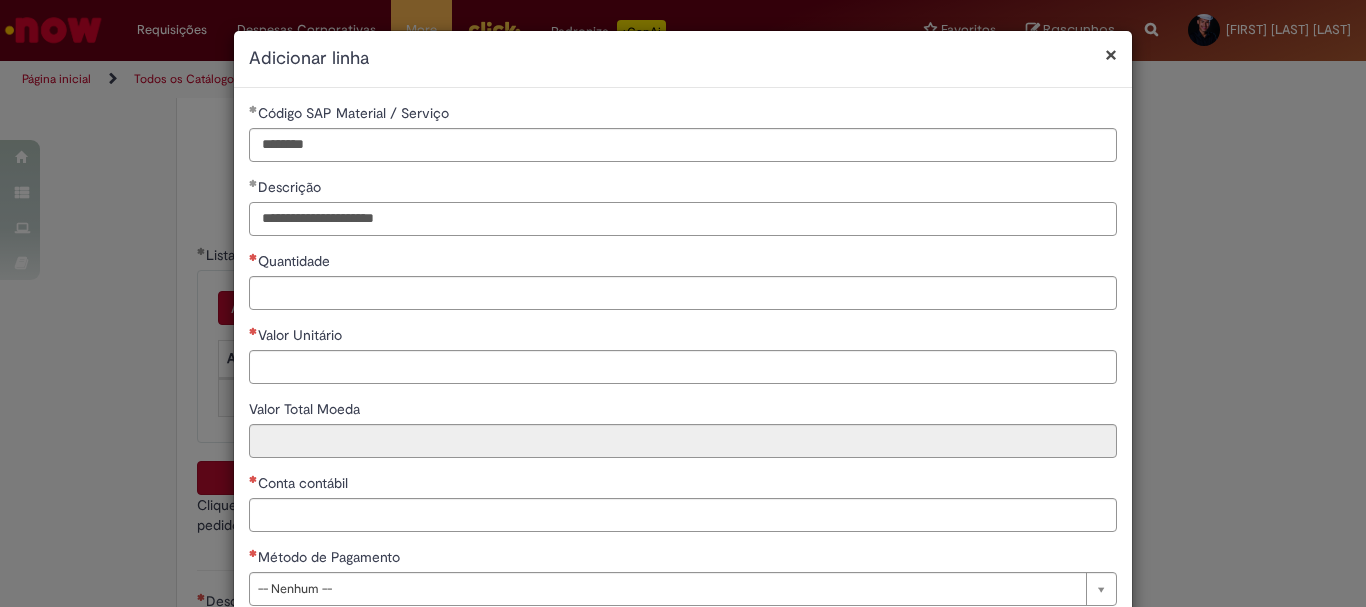 type on "**********" 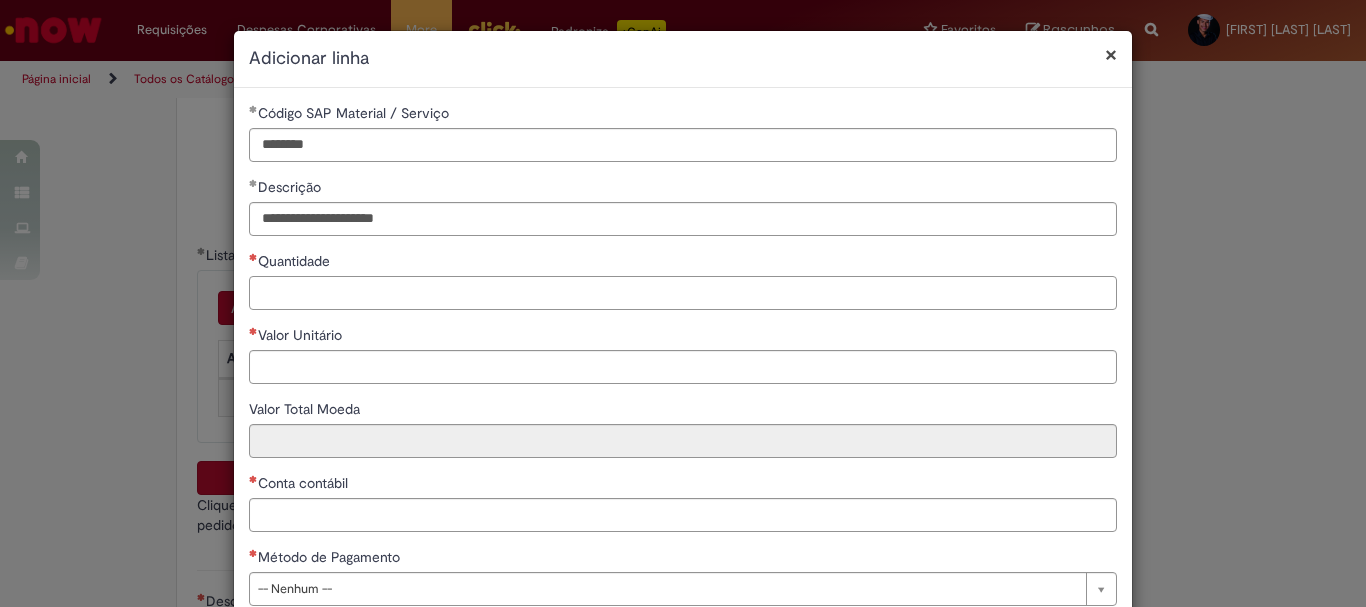 click on "Quantidade" at bounding box center (683, 293) 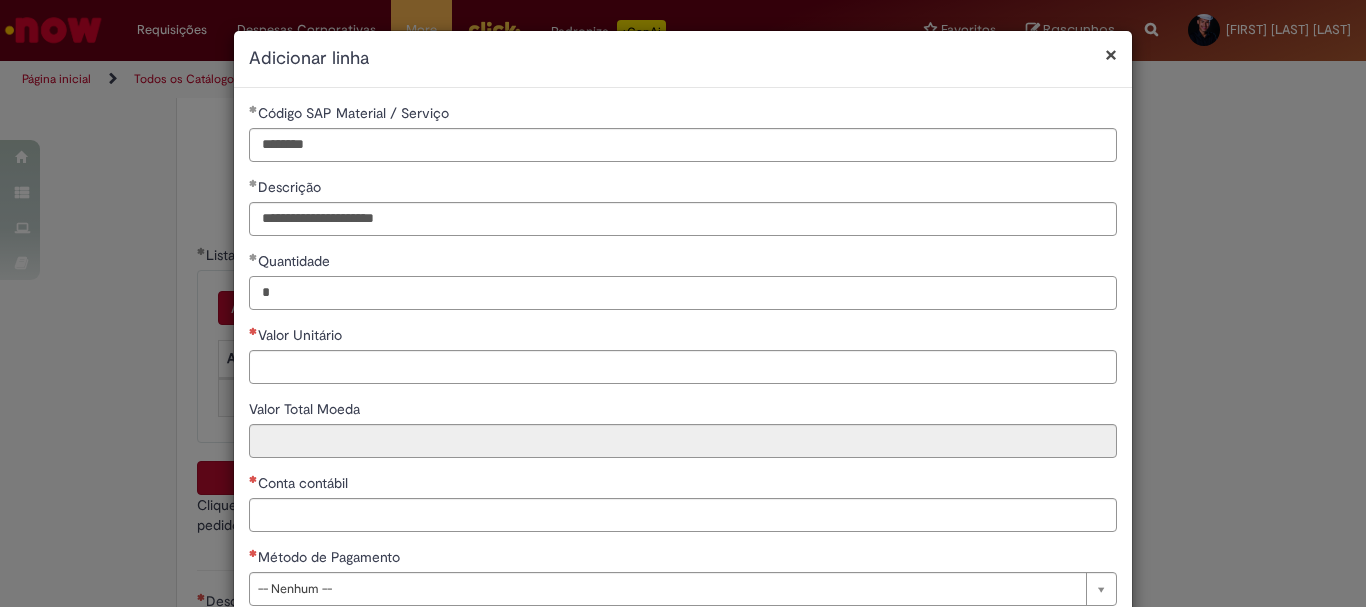 type on "*" 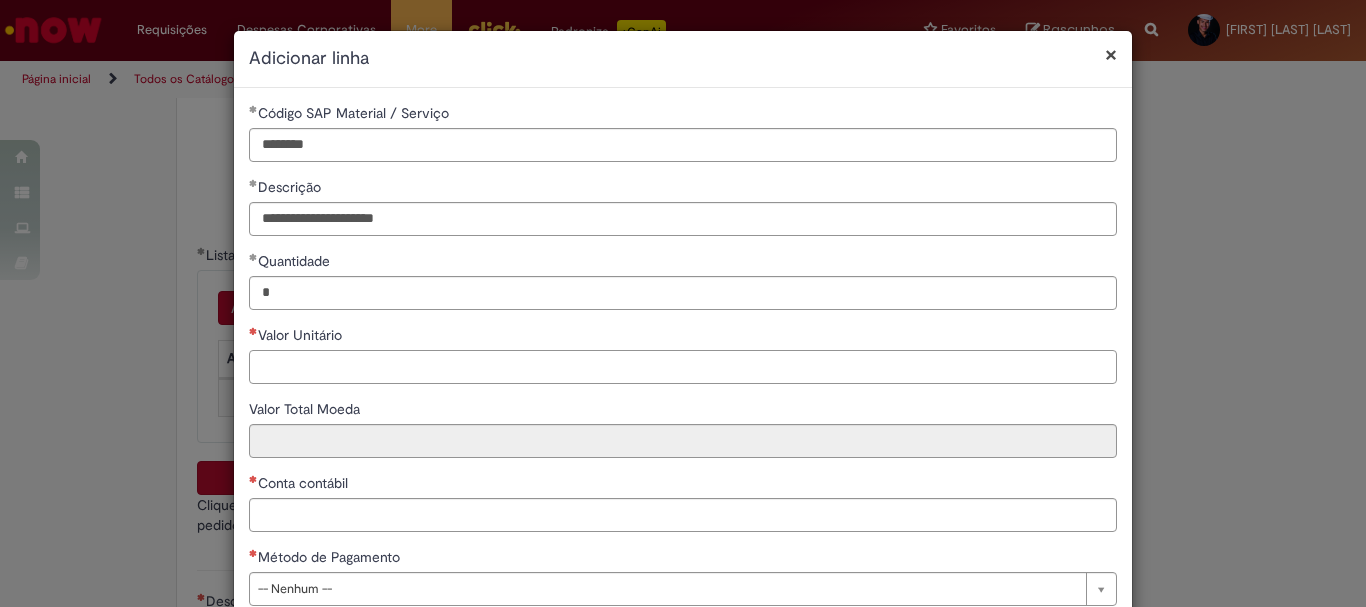 click on "Valor Unitário" at bounding box center [683, 367] 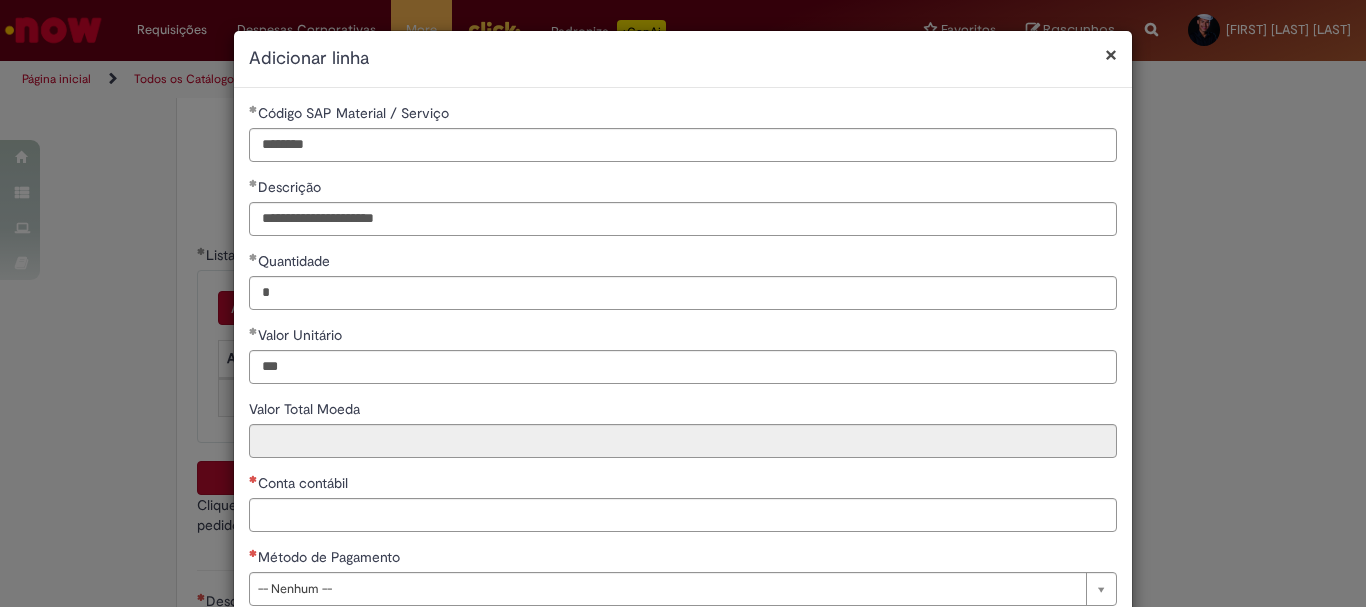 type on "******" 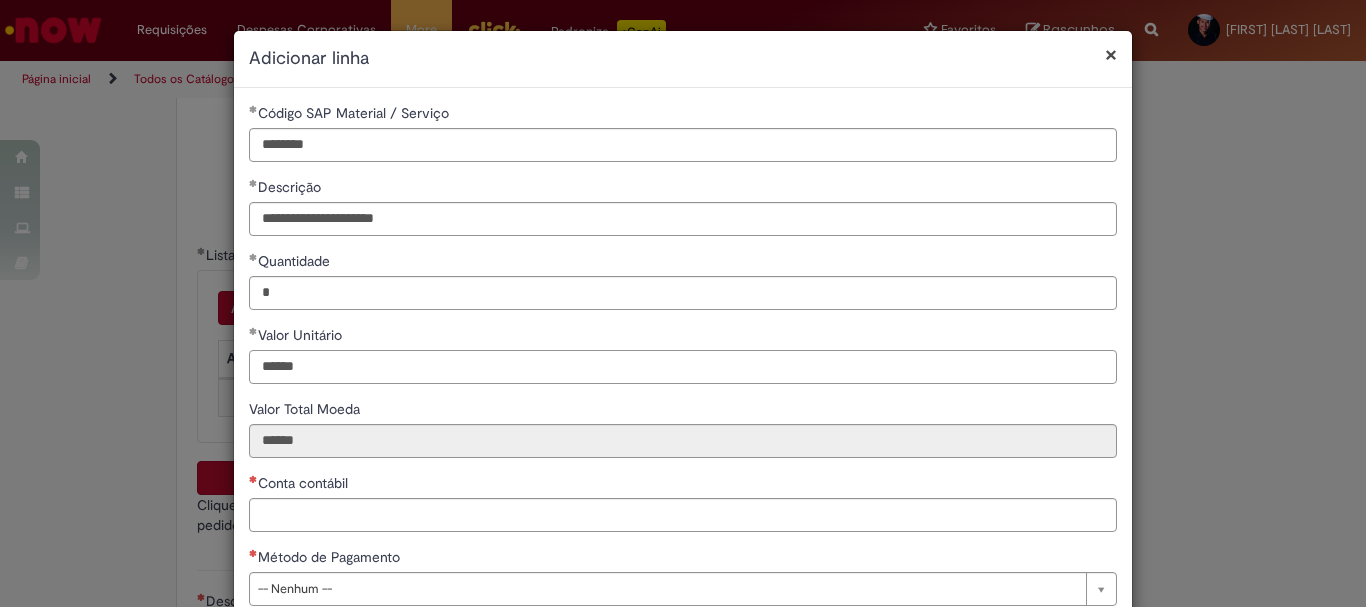scroll, scrollTop: 100, scrollLeft: 0, axis: vertical 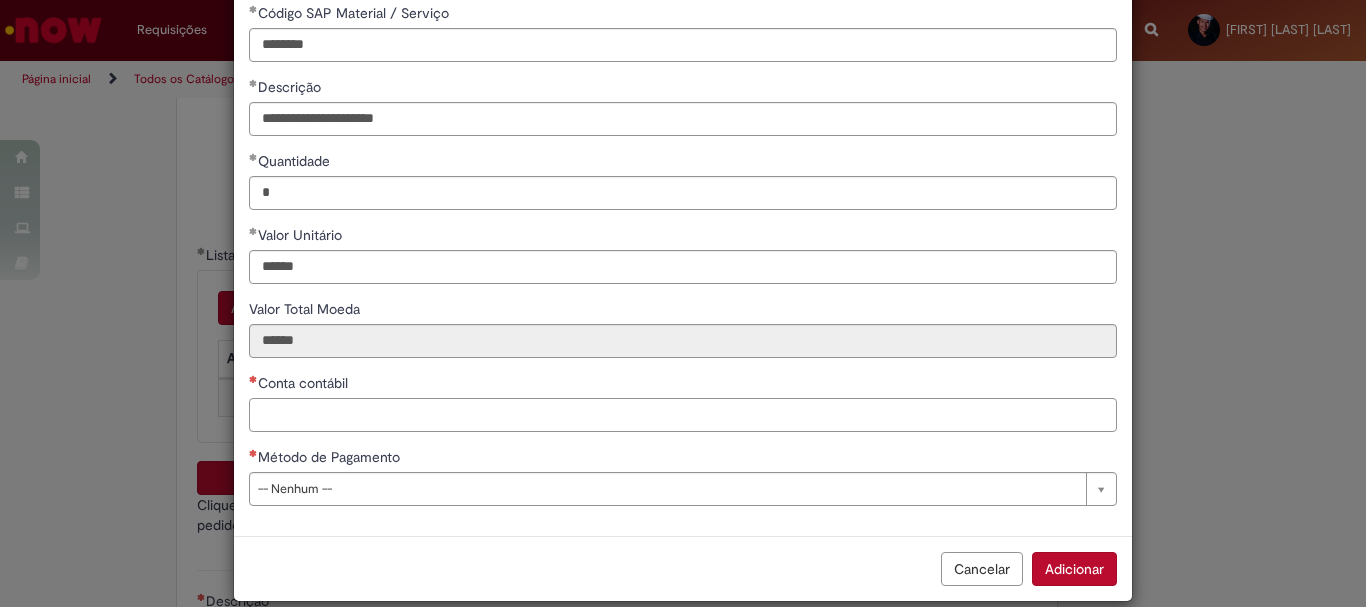 click on "Conta contábil" at bounding box center (683, 415) 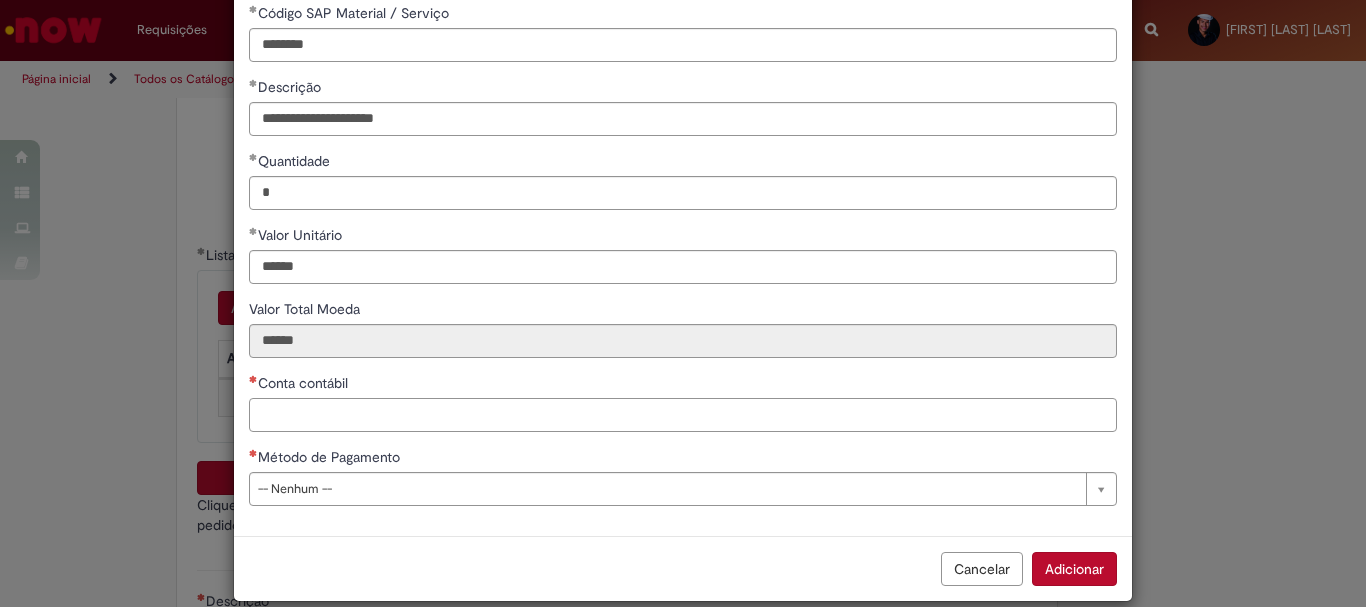 type on "*" 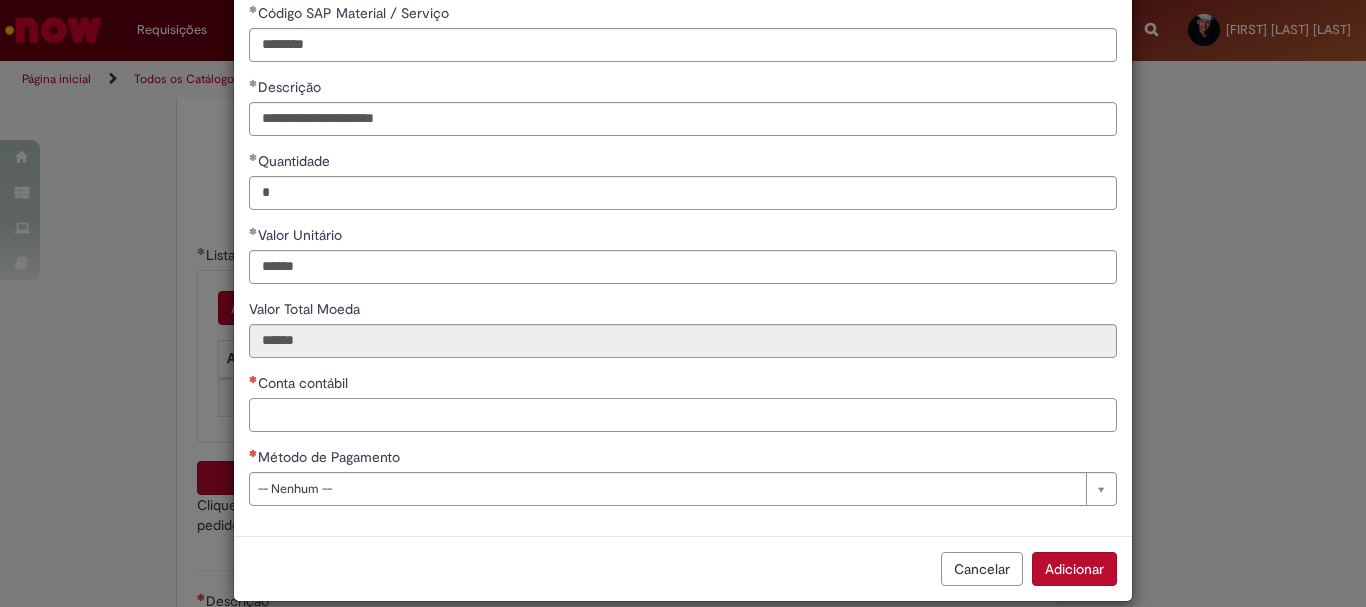 paste on "********" 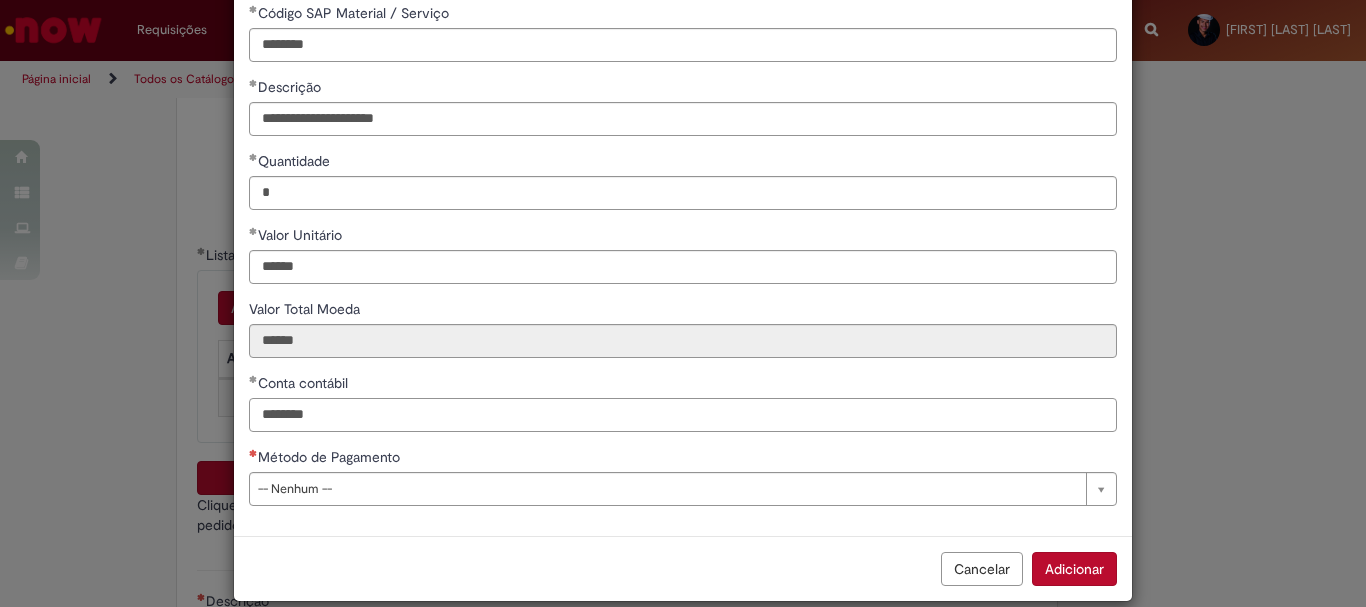type on "********" 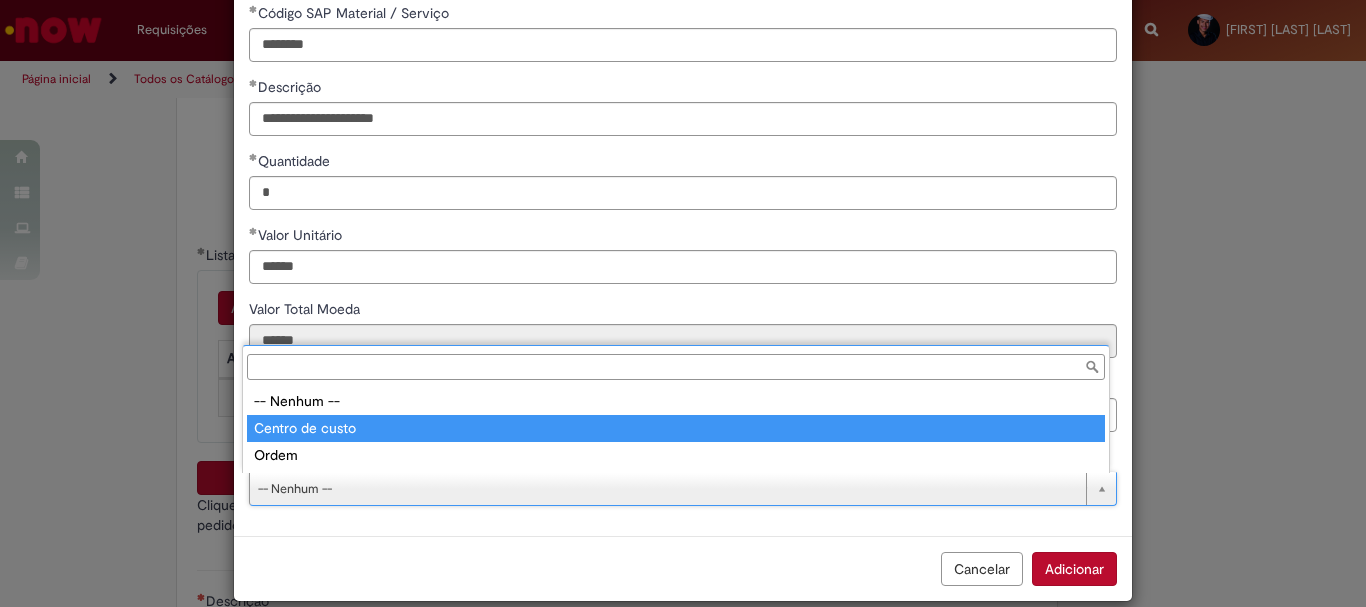 type on "**********" 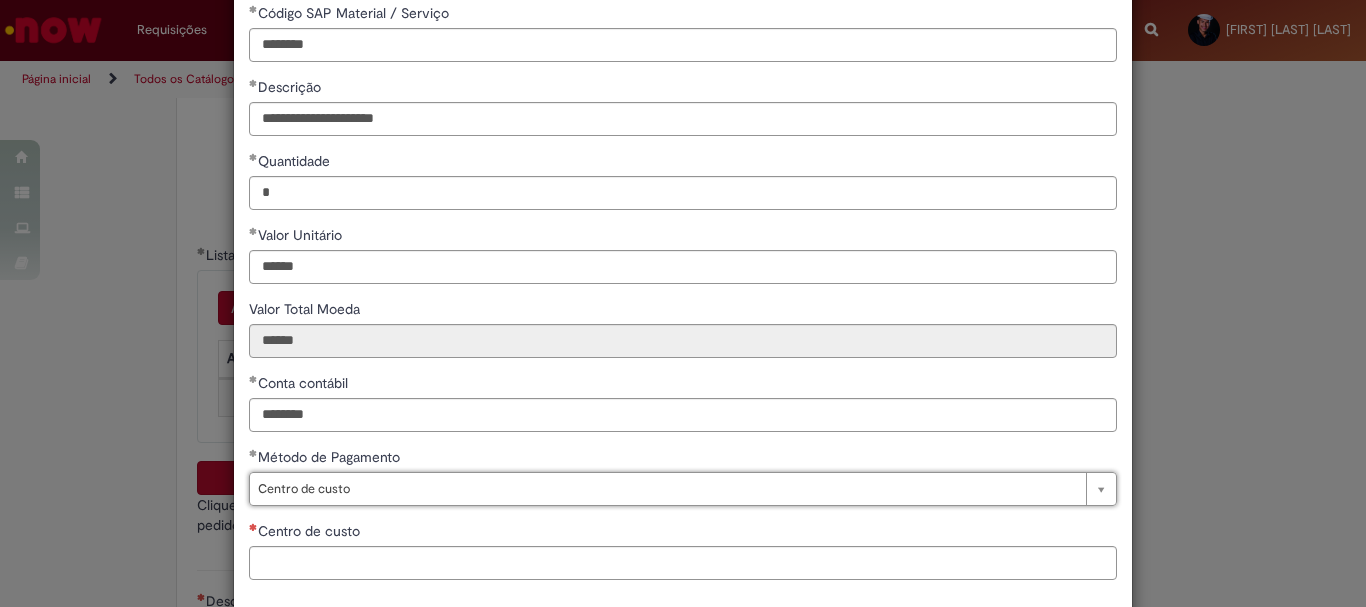 scroll, scrollTop: 199, scrollLeft: 0, axis: vertical 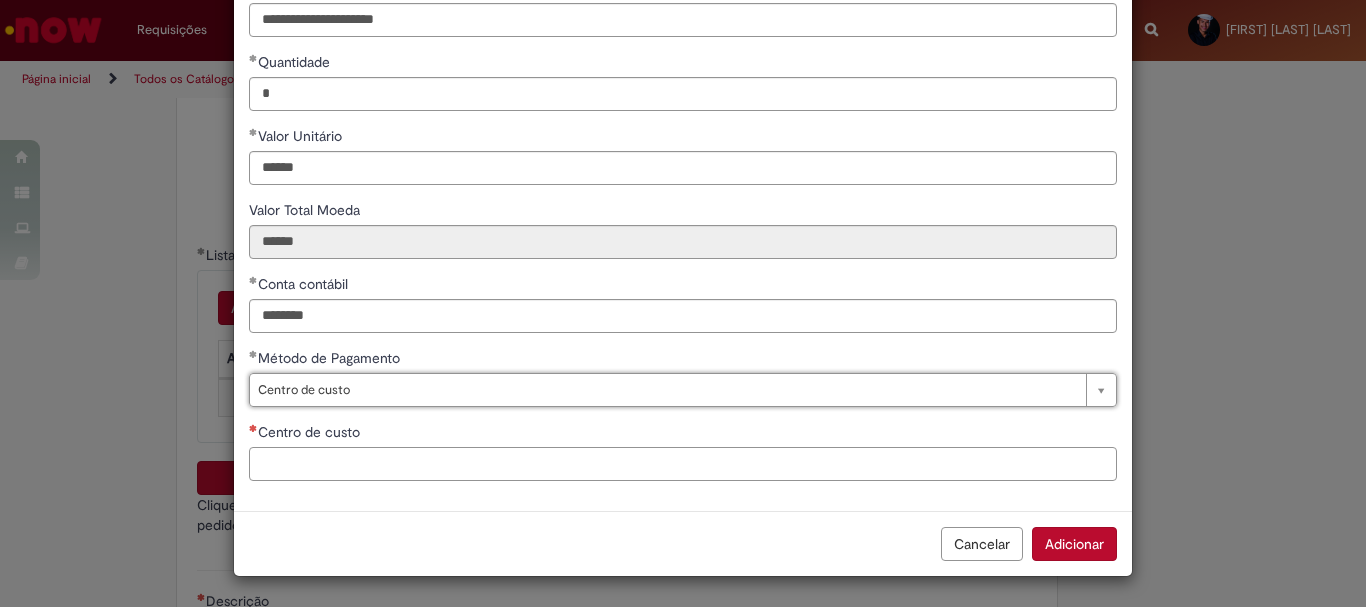 click on "Centro de custo" at bounding box center [683, 464] 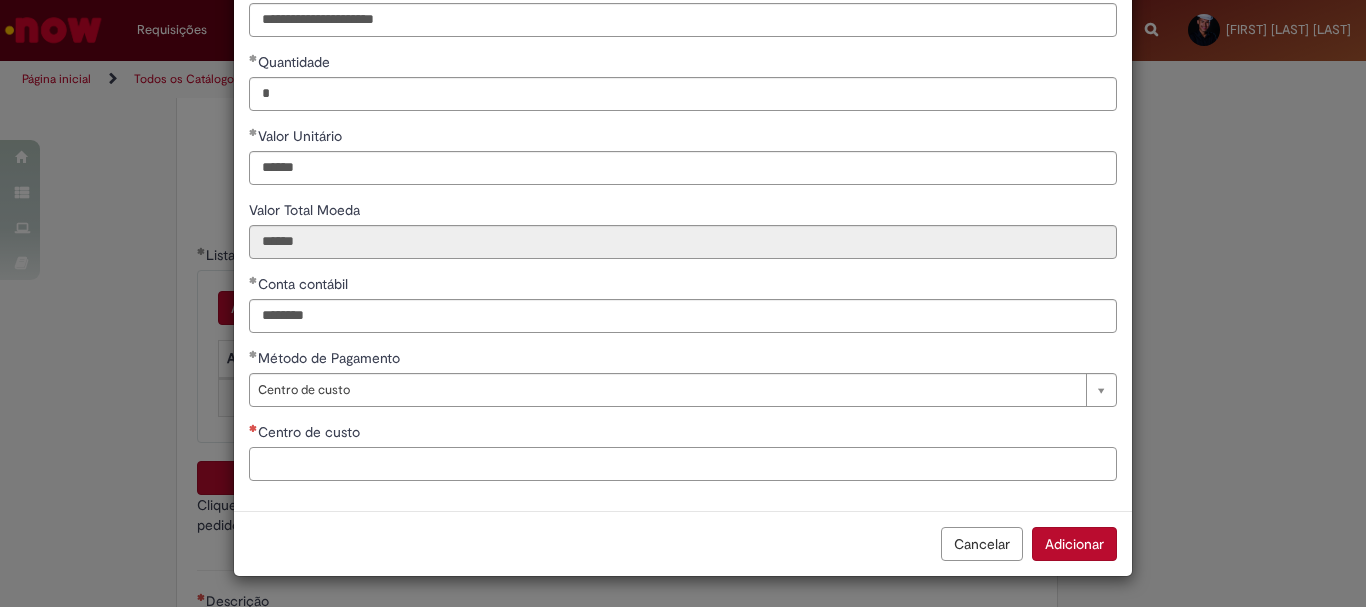 paste on "**********" 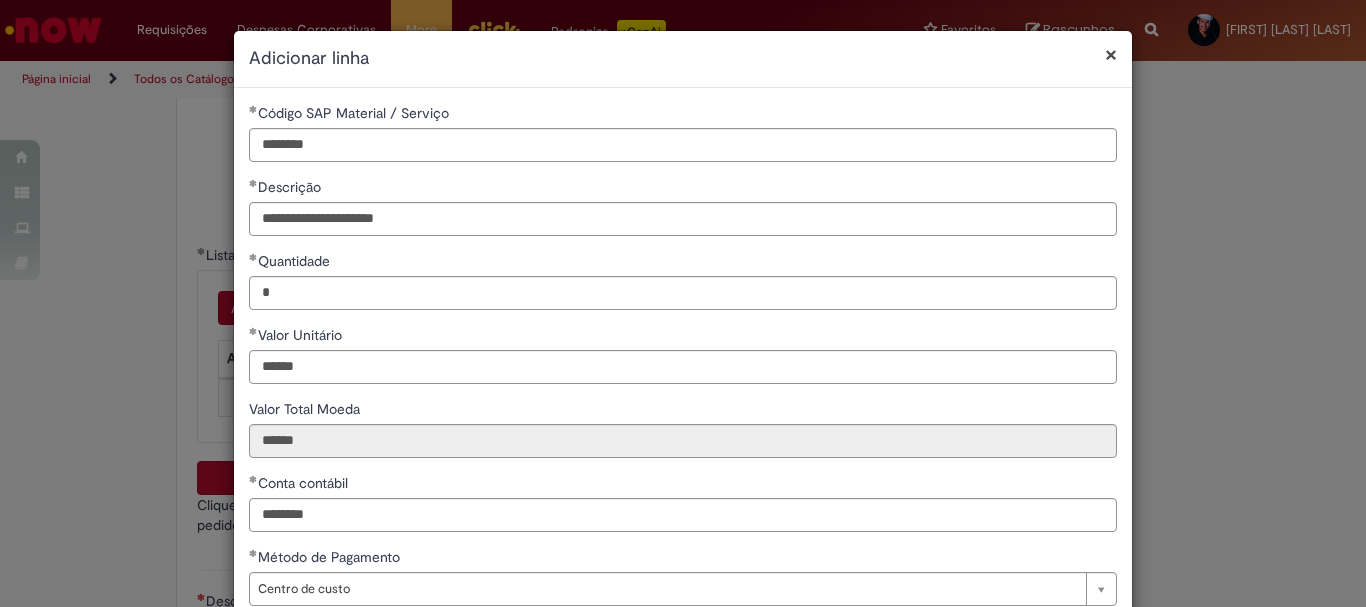 scroll, scrollTop: 199, scrollLeft: 0, axis: vertical 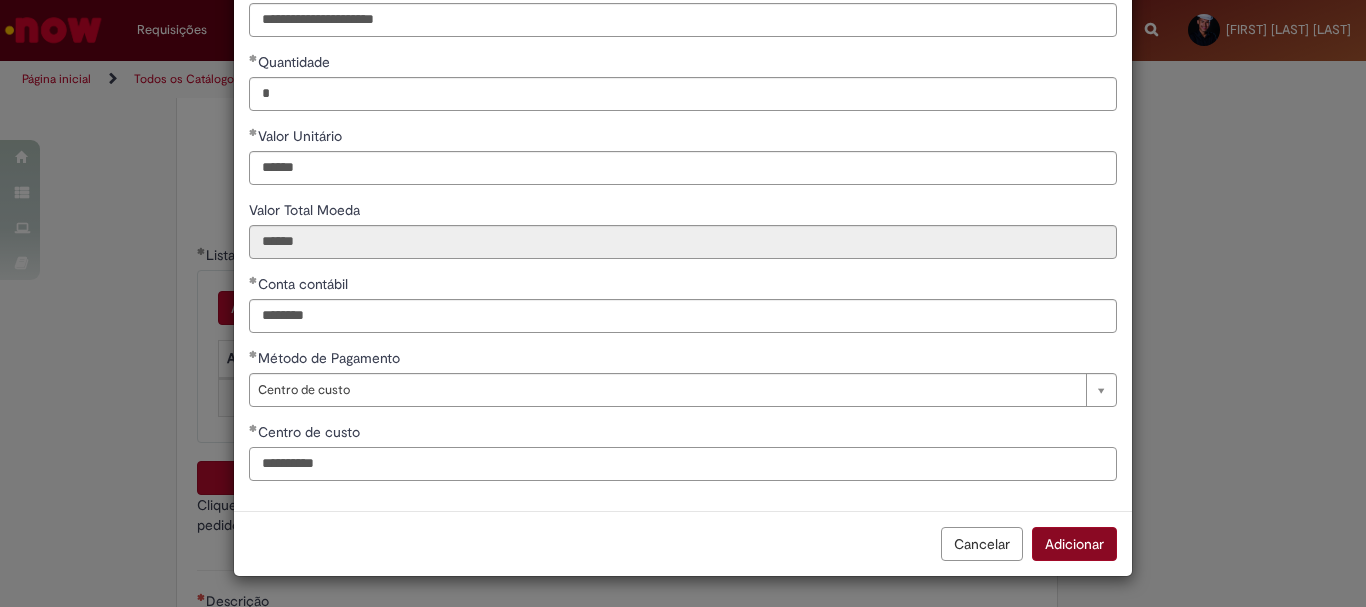 type on "**********" 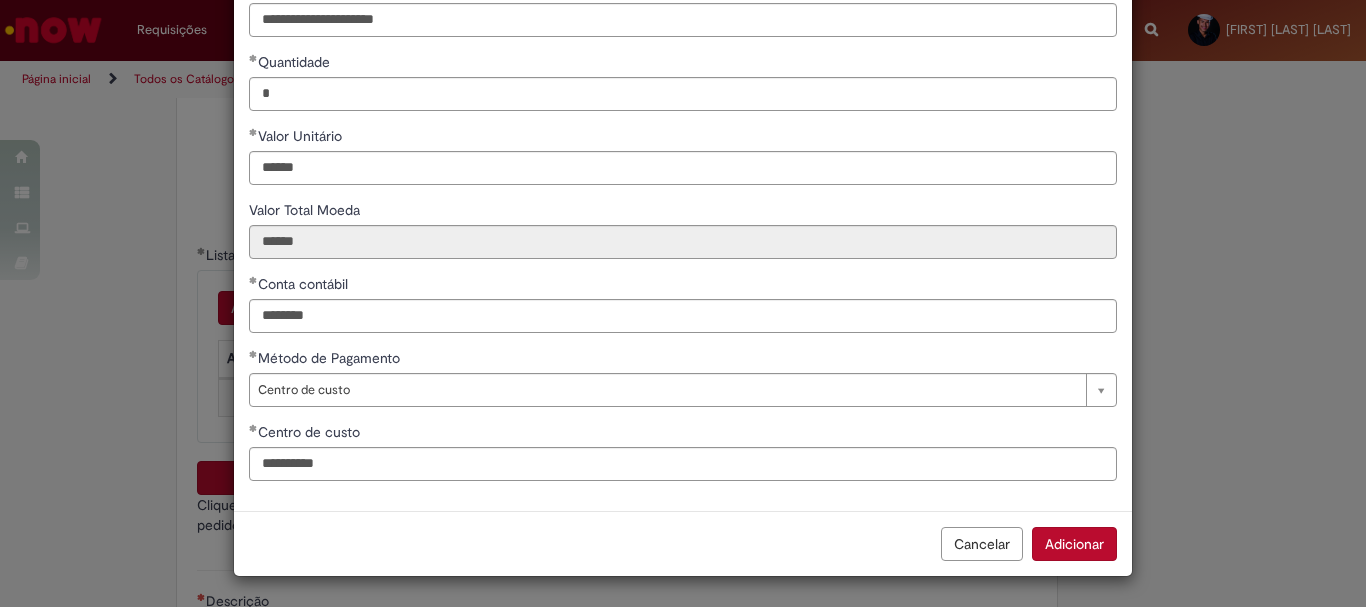 click on "Adicionar" at bounding box center [1074, 544] 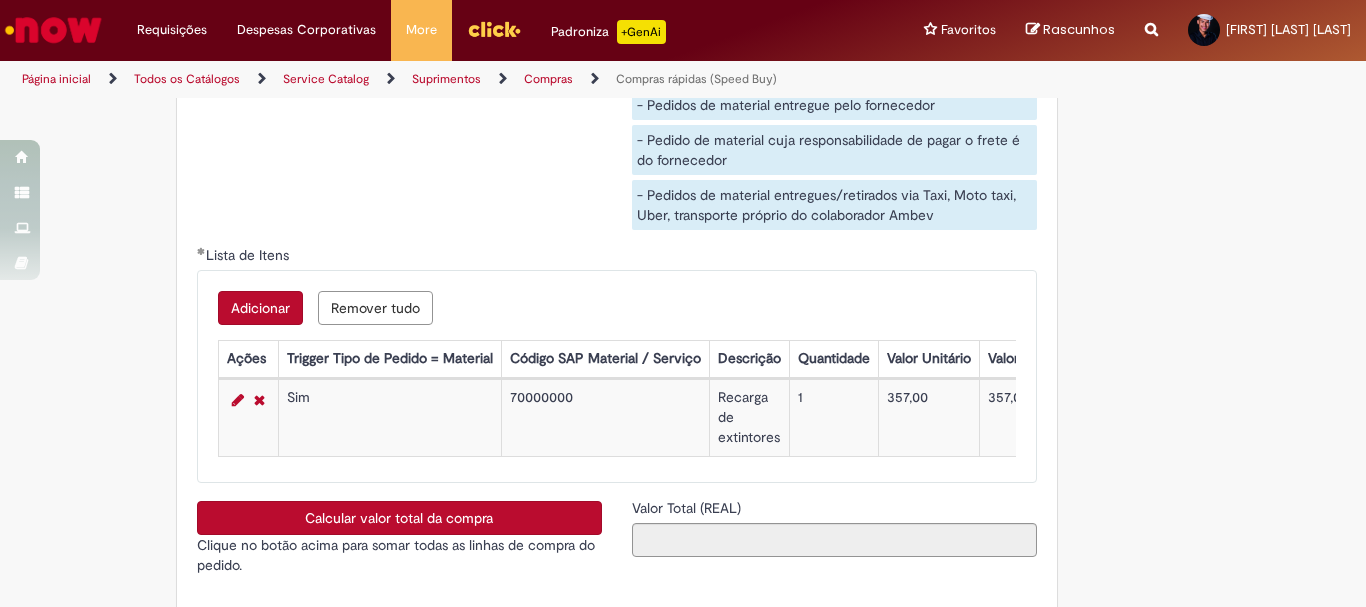 scroll, scrollTop: 3500, scrollLeft: 0, axis: vertical 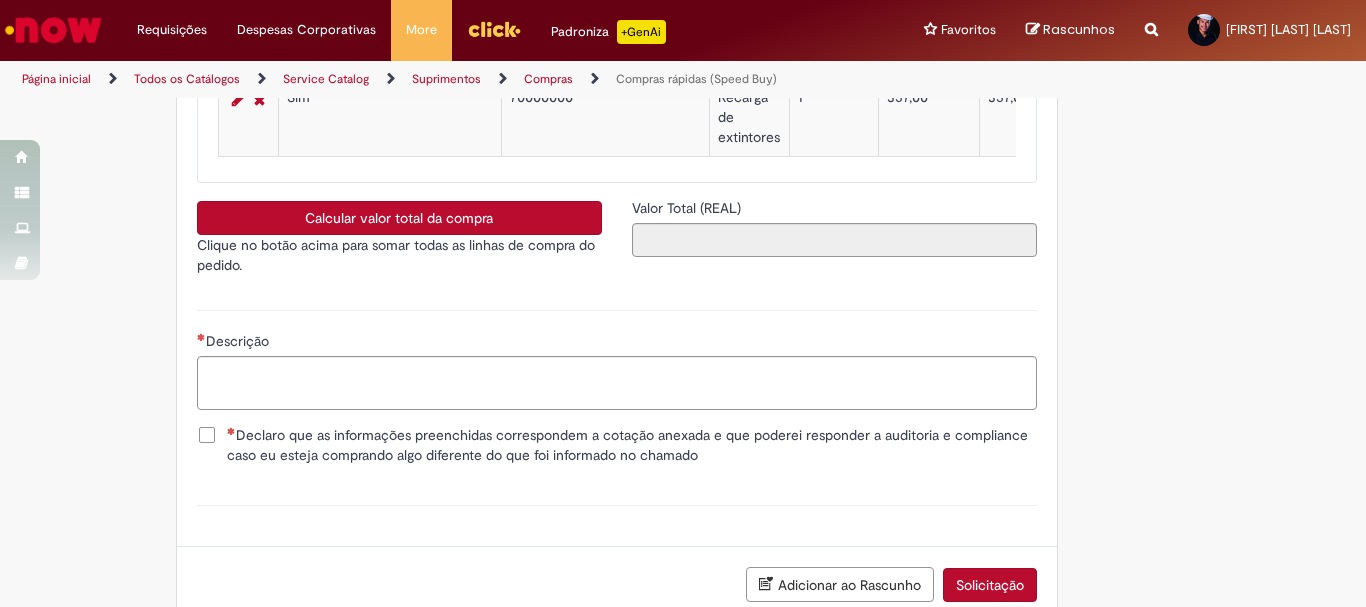 click on "Calcular valor total da compra" at bounding box center (399, 218) 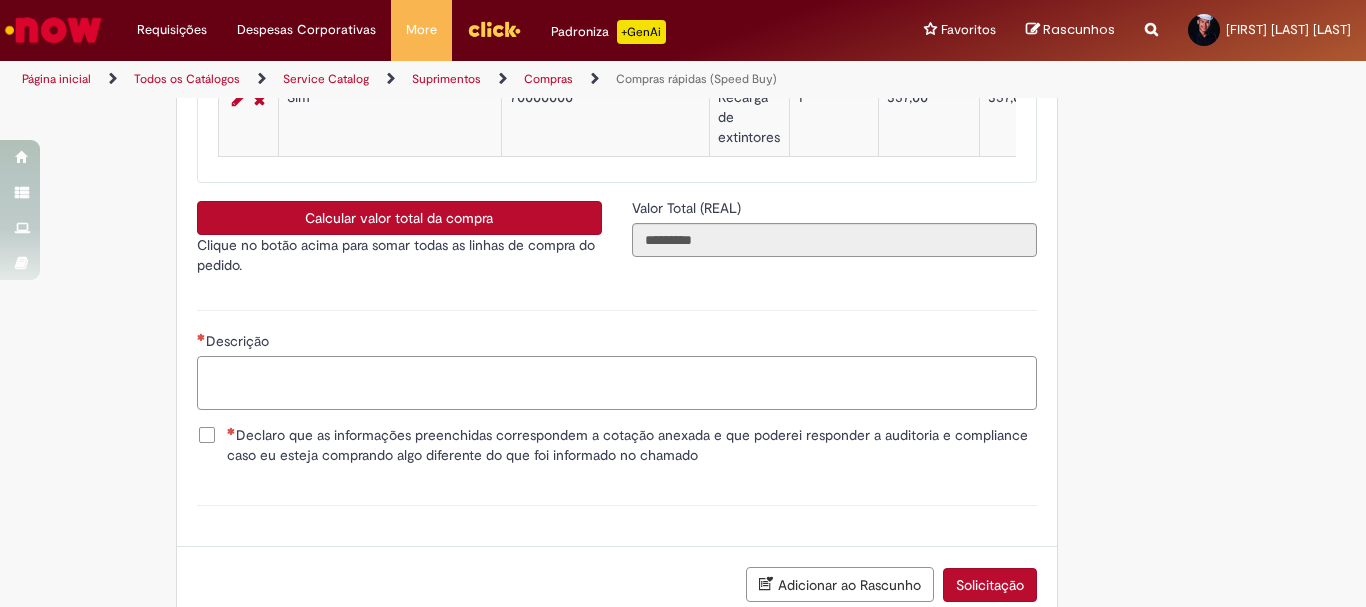 click on "Descrição" at bounding box center [617, 383] 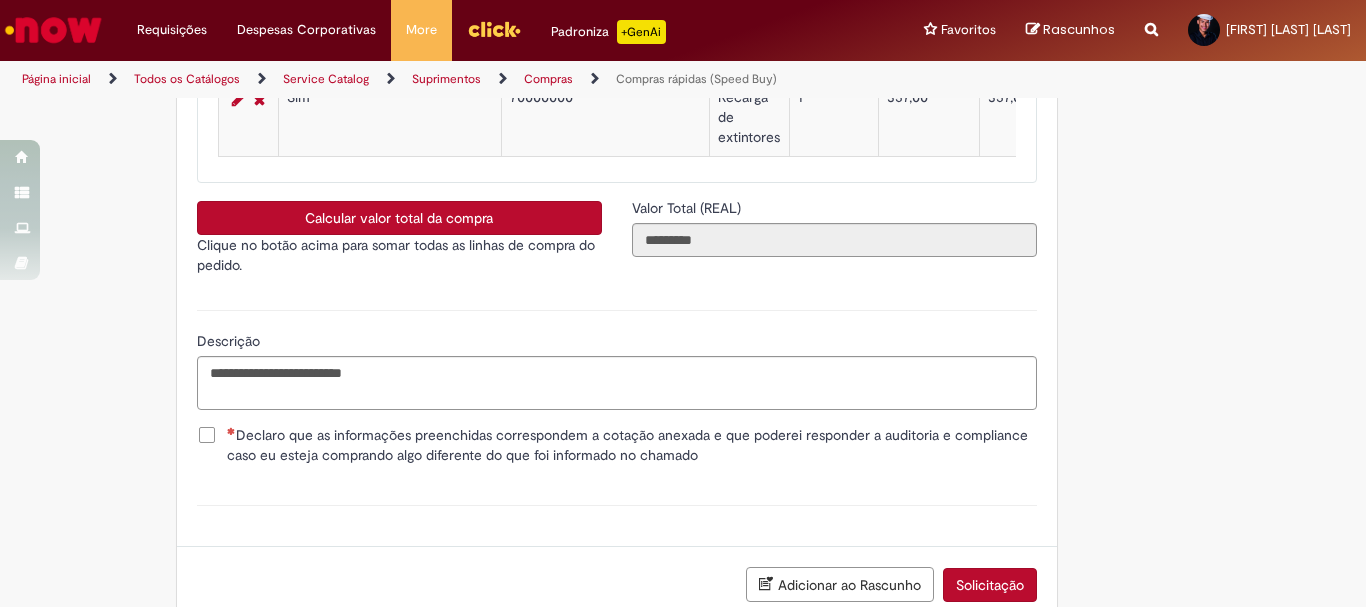 click on "Obrigatório um anexo.
Adicionar a Favoritos
Compras rápidas (Speed Buy)
Chamado destinado para a geração de pedido de compra de indiretos.
O Speed buy é a ferramenta oficial para a geração de pedidos de compra que atenda aos seguintes requisitos:
Compras de material e serviço indiretos
Compras inferiores a R$13.000 *
Compras com fornecedores nacionais
Compras de material sem contrato ativo no SAP para o centro solicitado
* Essa cota é referente ao tipo de solicitação padrão de Speed buy. Os chamados com cotas especiais podem possuir valores divergentes.
Regras de Utilização
No campo “Tipo de Solicitação” selecionar a opção correspondente a sua unidade de negócio.
Solicitação Padrão de Speed buy:
Fábricas, centros de Excelência e de Distribuição:  habilitado para todos usuários ambev
Ativos   de TI:" at bounding box center [683, -1334] 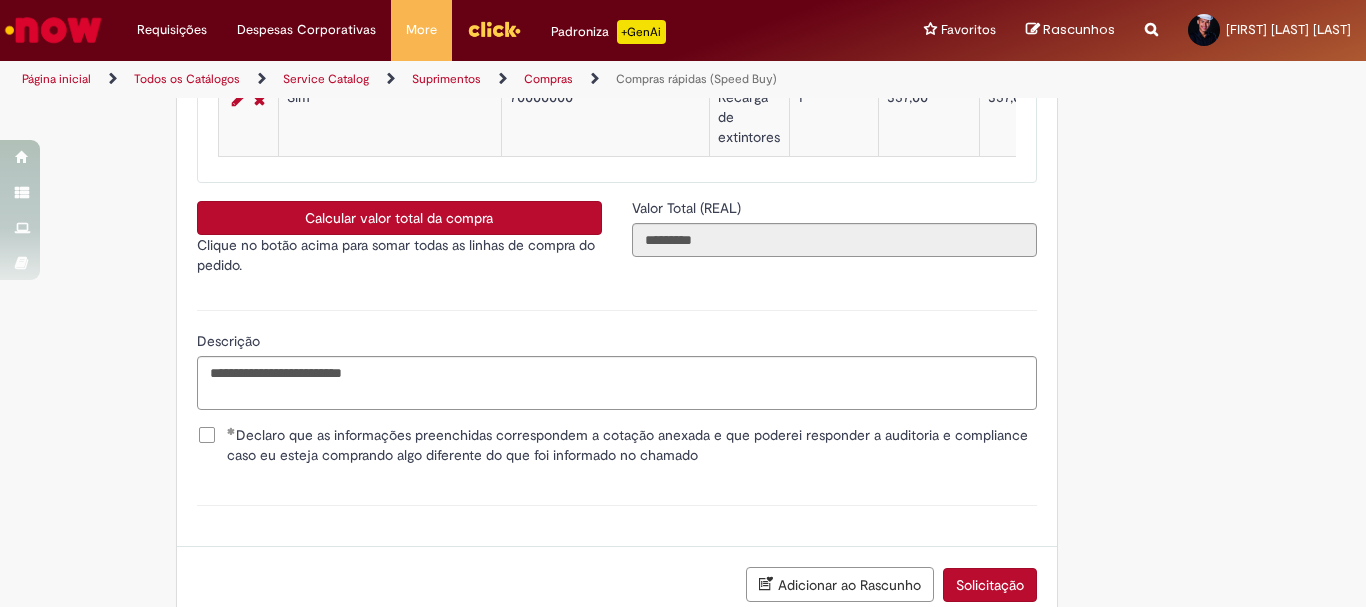scroll, scrollTop: 3641, scrollLeft: 0, axis: vertical 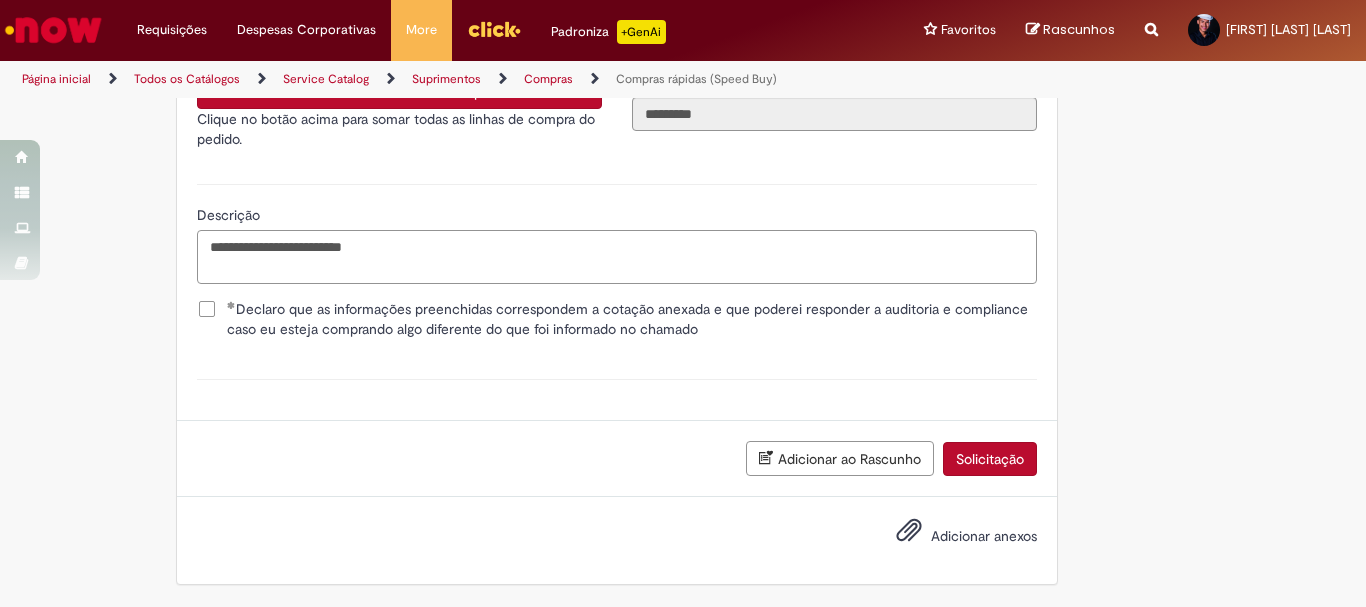click on "**********" at bounding box center [617, 257] 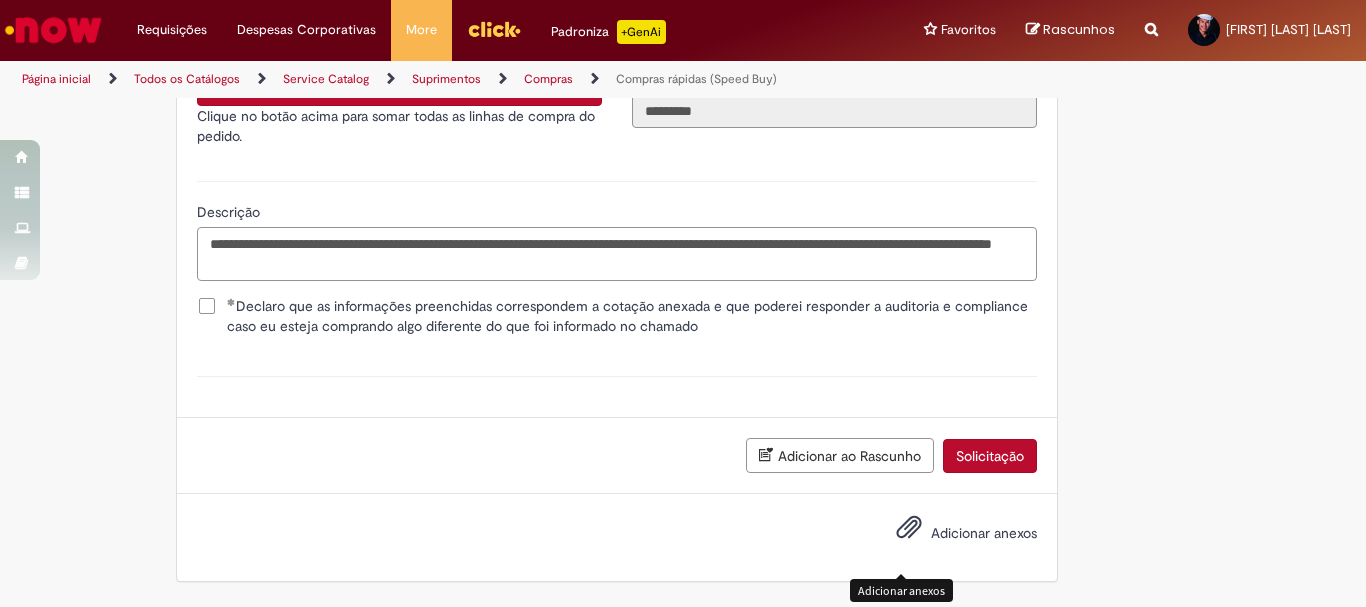 type on "**********" 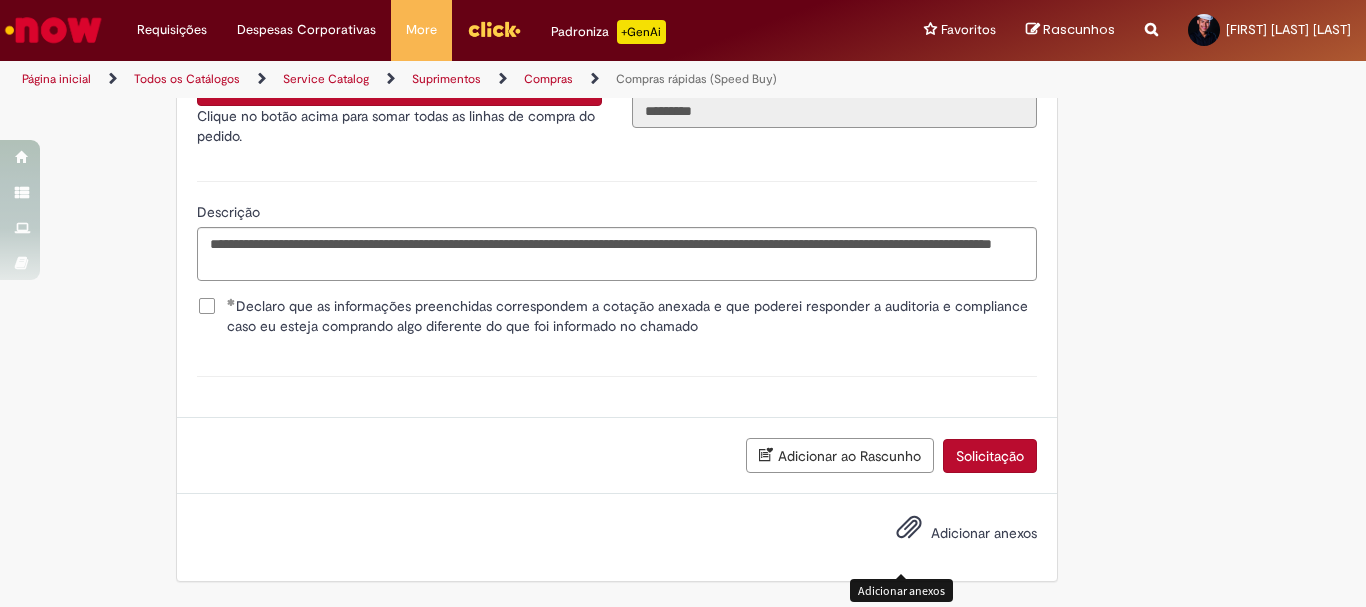 click on "Adicionar anexos" at bounding box center (952, 534) 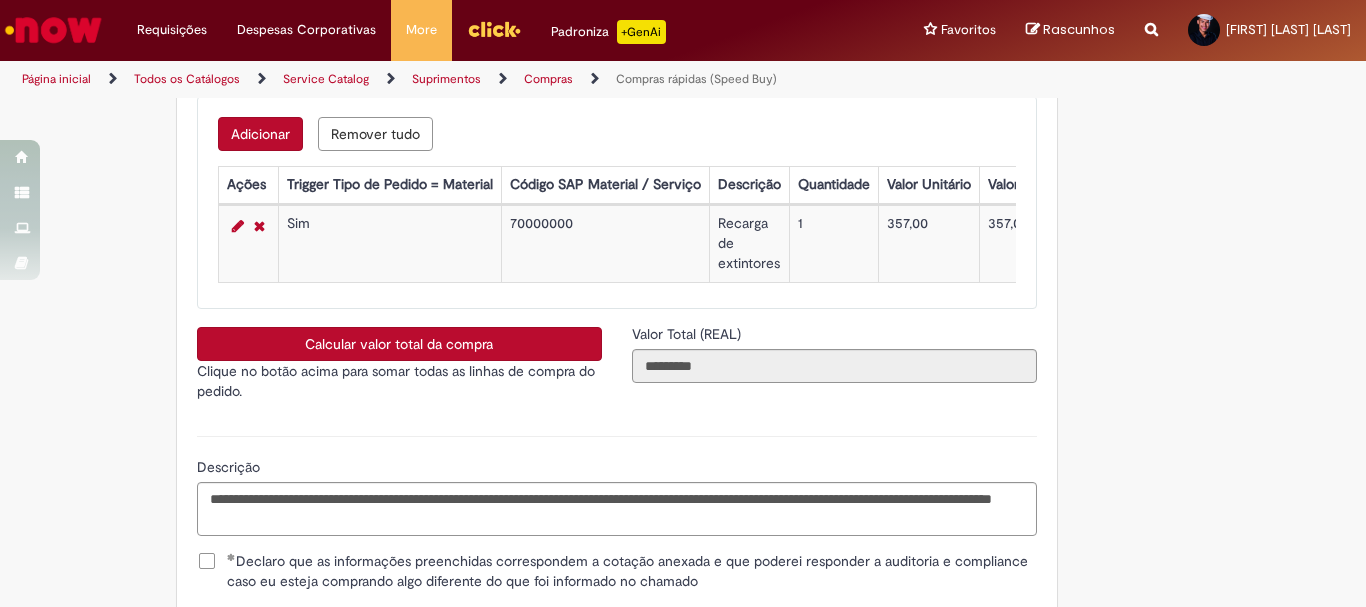 scroll, scrollTop: 3774, scrollLeft: 0, axis: vertical 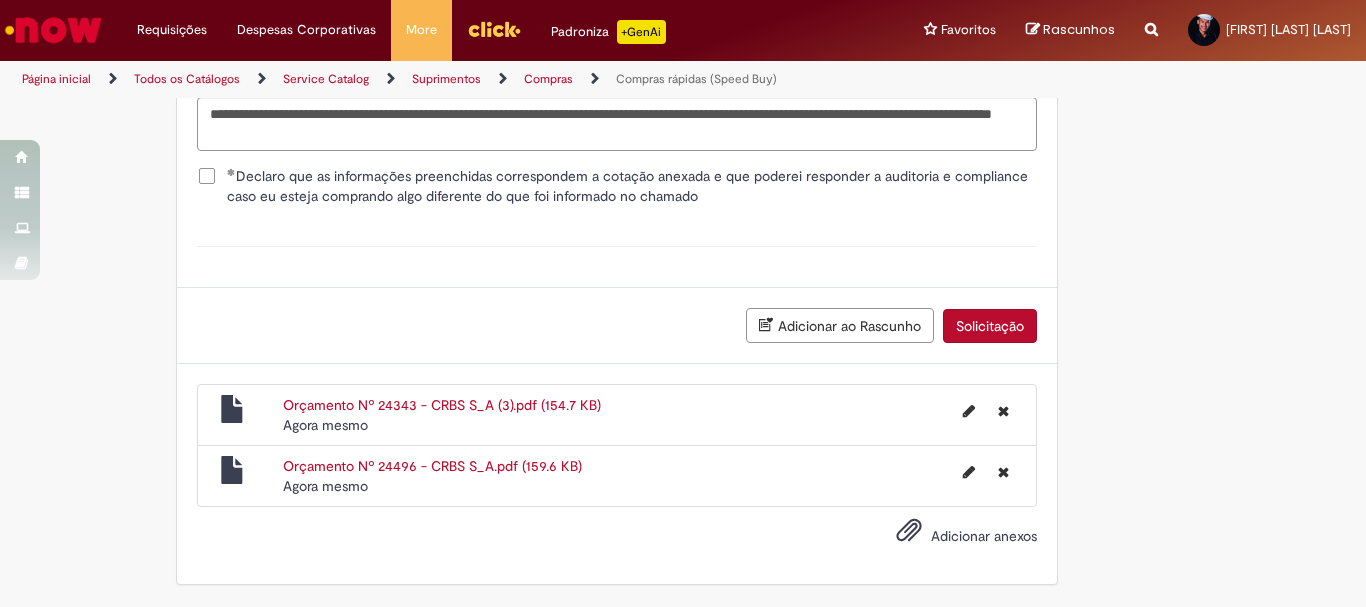 click on "Solicitação" at bounding box center (990, 326) 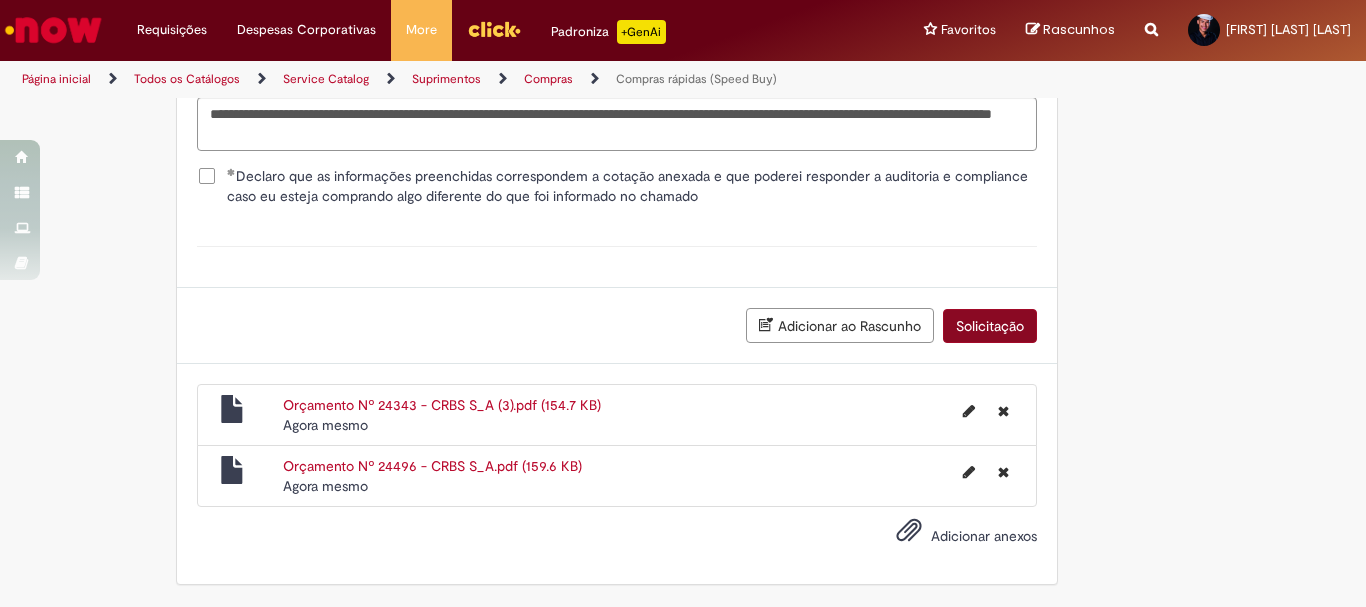 scroll, scrollTop: 3728, scrollLeft: 0, axis: vertical 